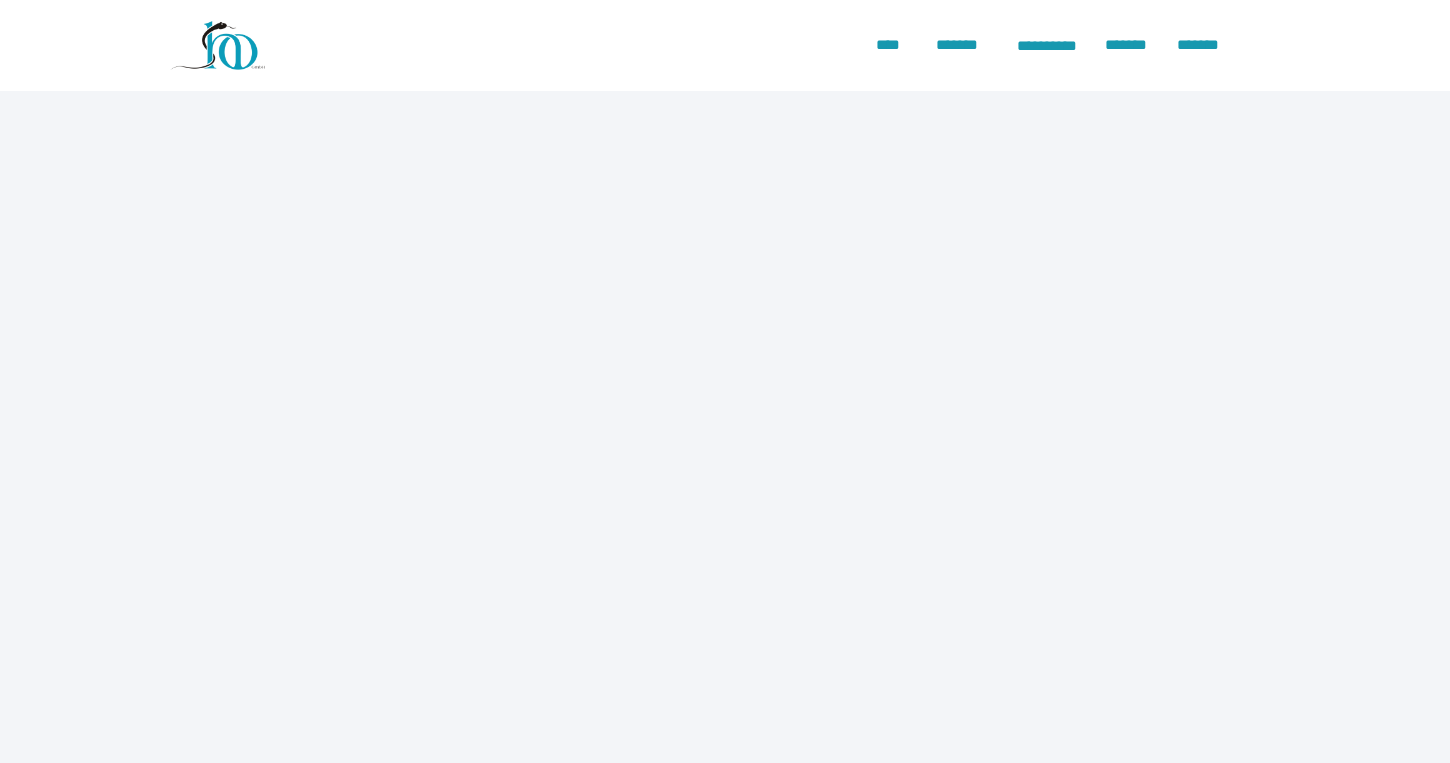 scroll, scrollTop: 102, scrollLeft: 0, axis: vertical 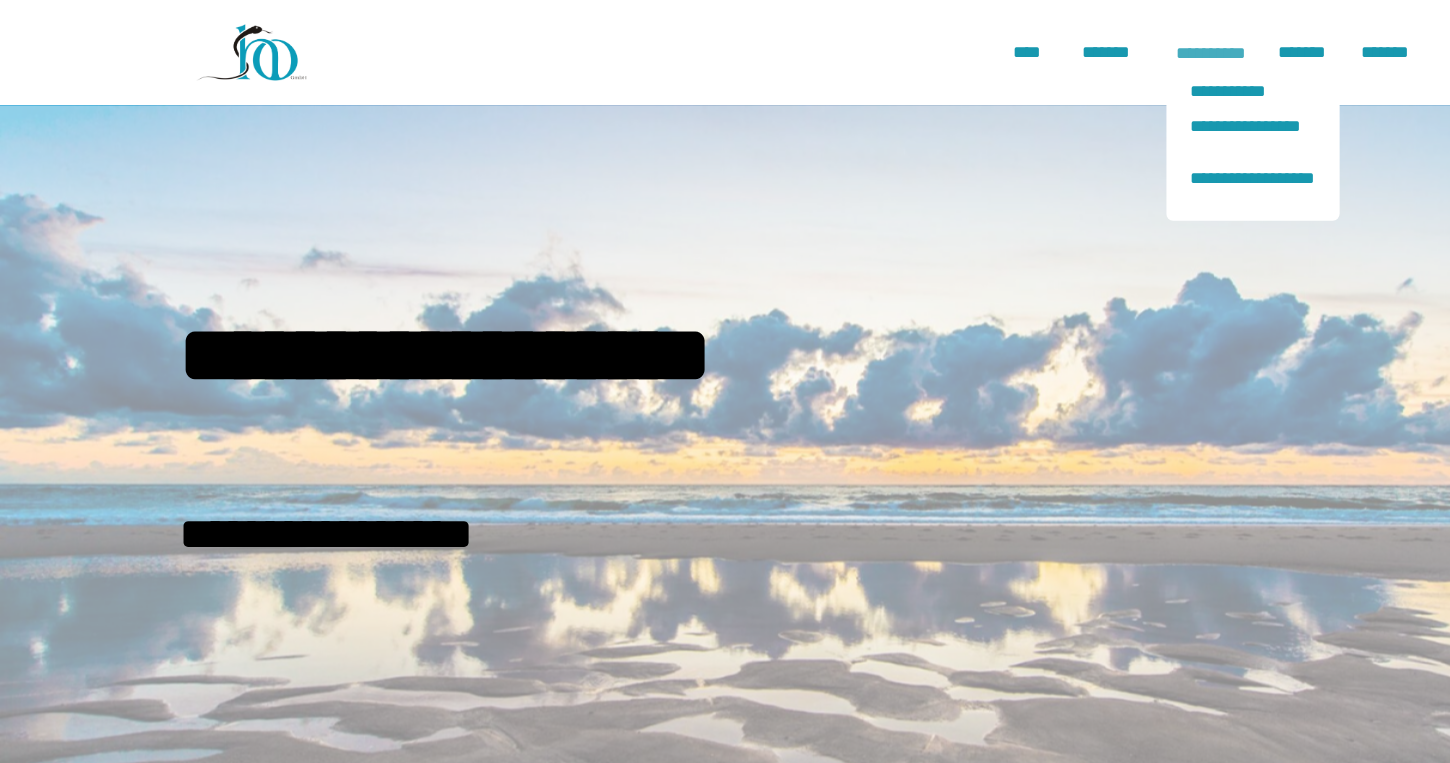 click on "**********" at bounding box center (1047, 46) 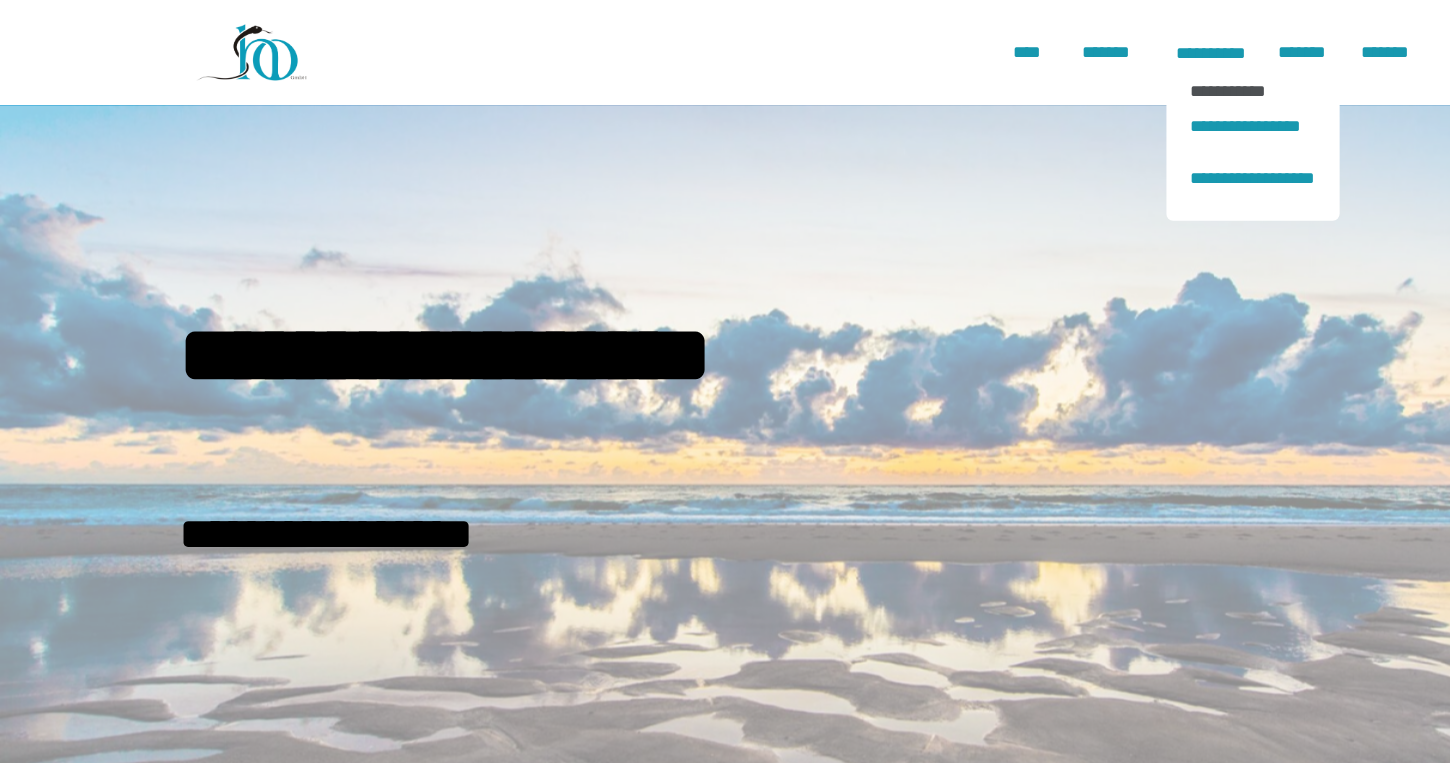 click on "**********" at bounding box center [1084, 78] 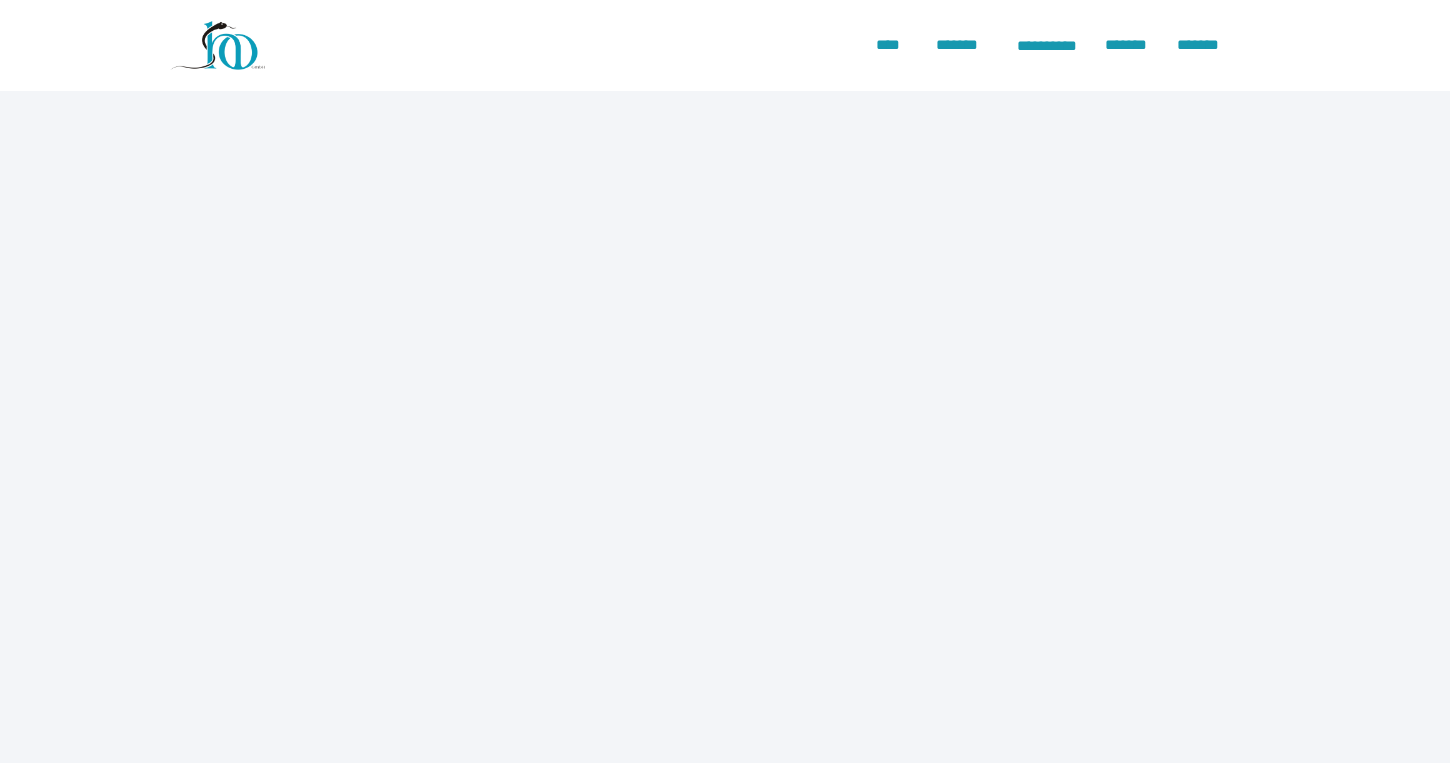scroll, scrollTop: 0, scrollLeft: 0, axis: both 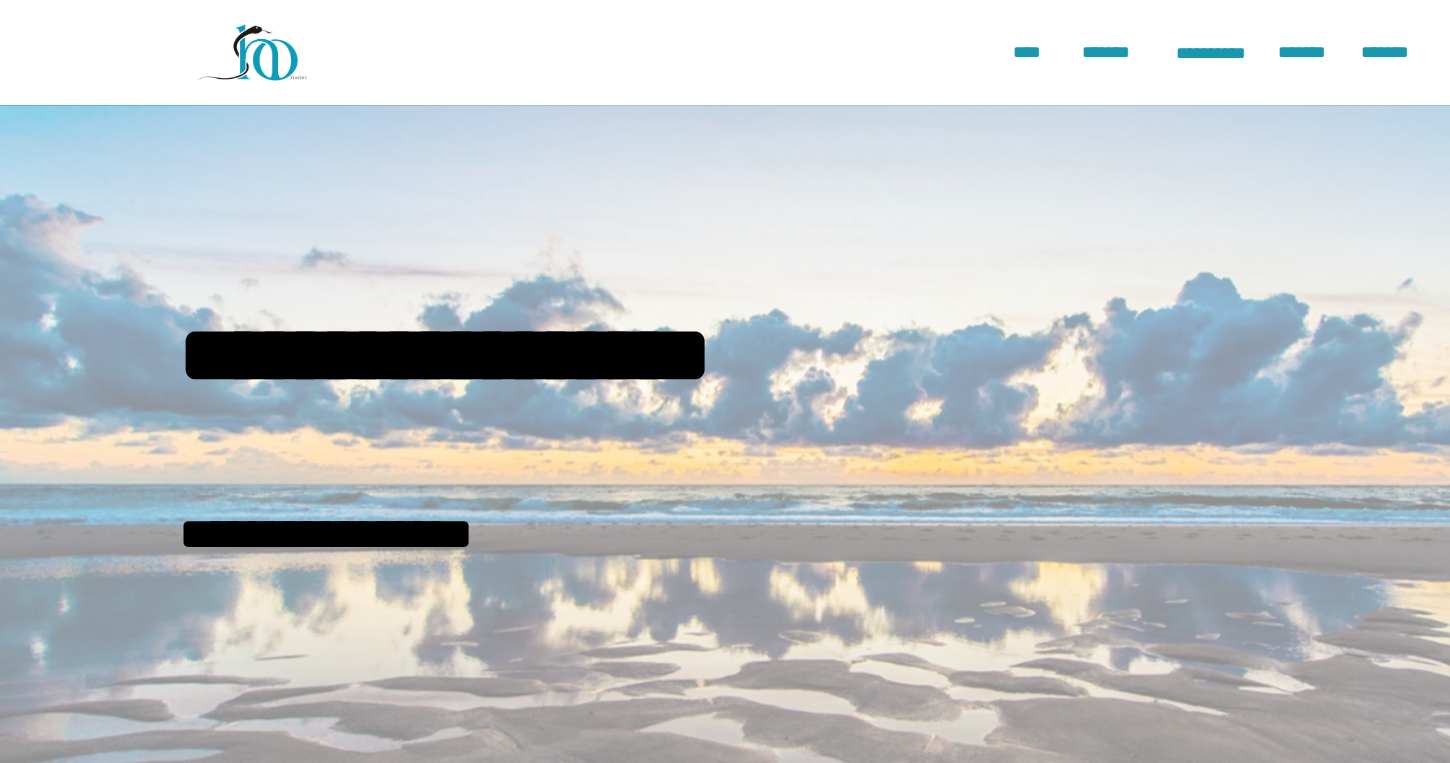 click on "**********" at bounding box center (725, 391) 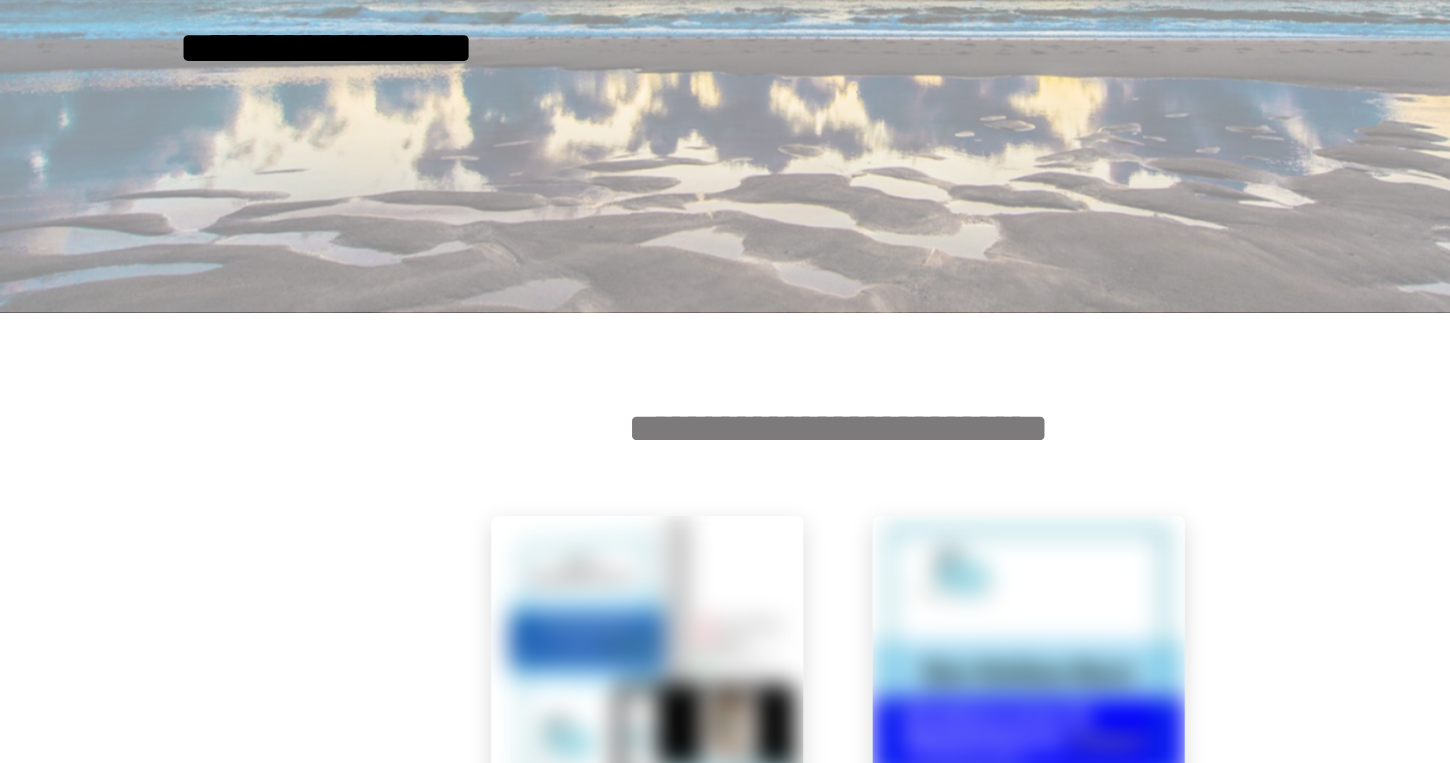 scroll, scrollTop: 365, scrollLeft: 0, axis: vertical 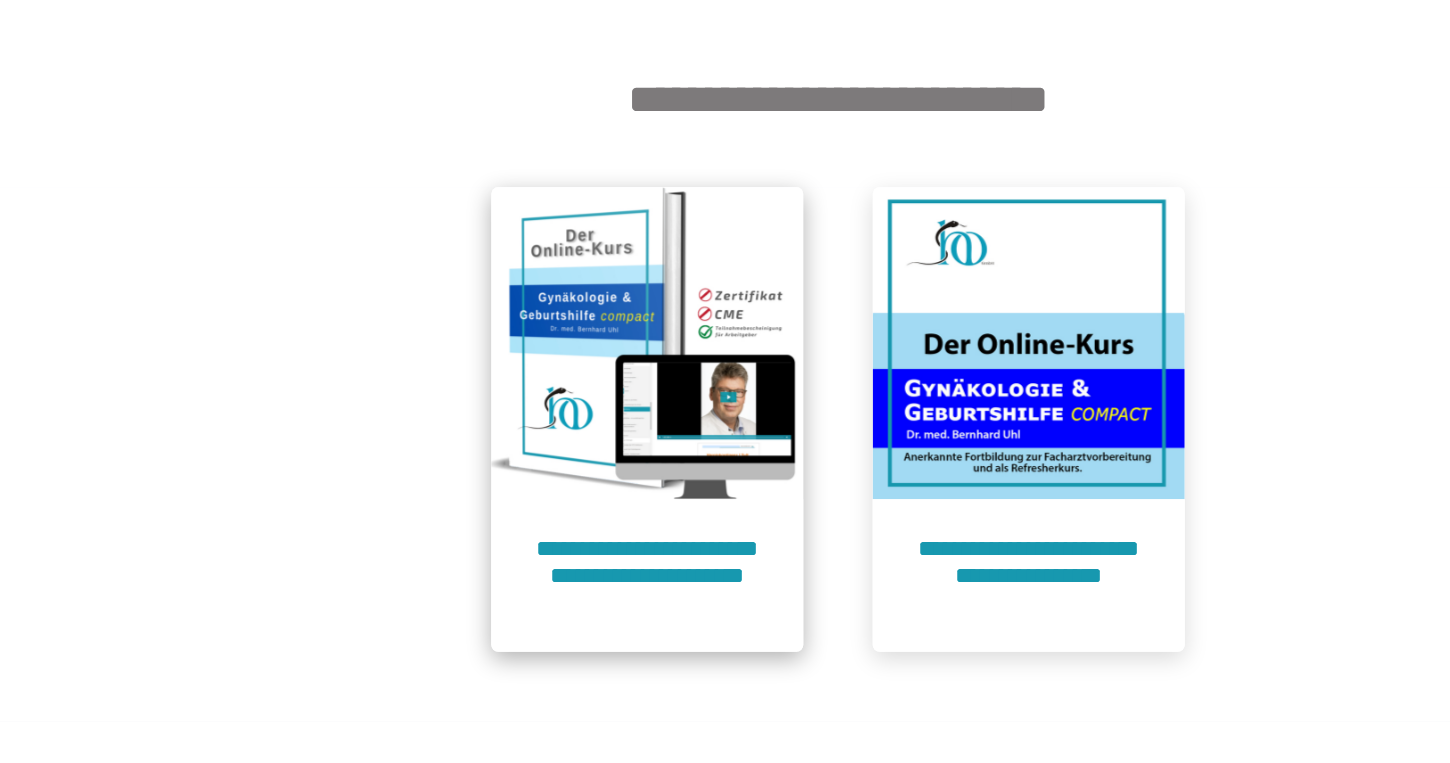 click on "**********" at bounding box center (560, 601) 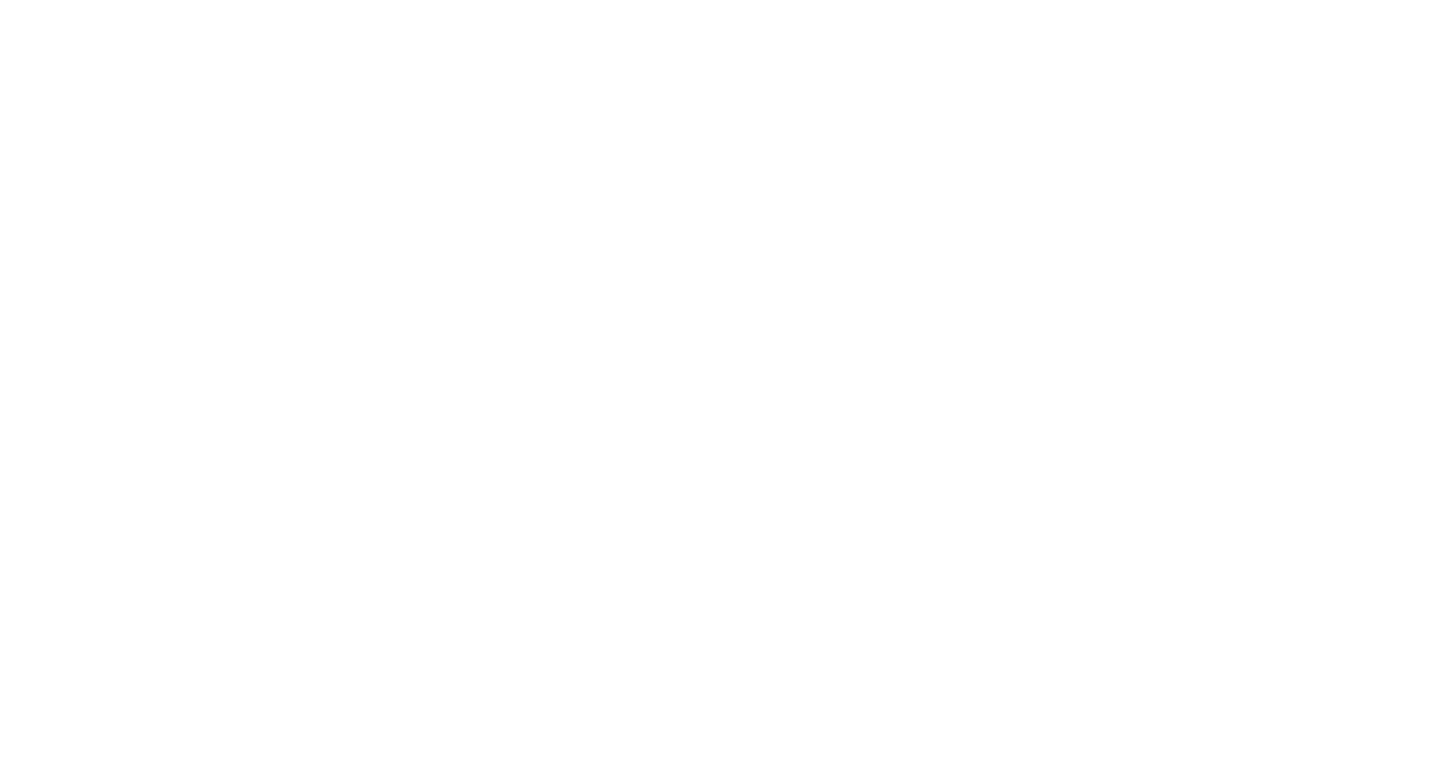 scroll, scrollTop: 106, scrollLeft: 0, axis: vertical 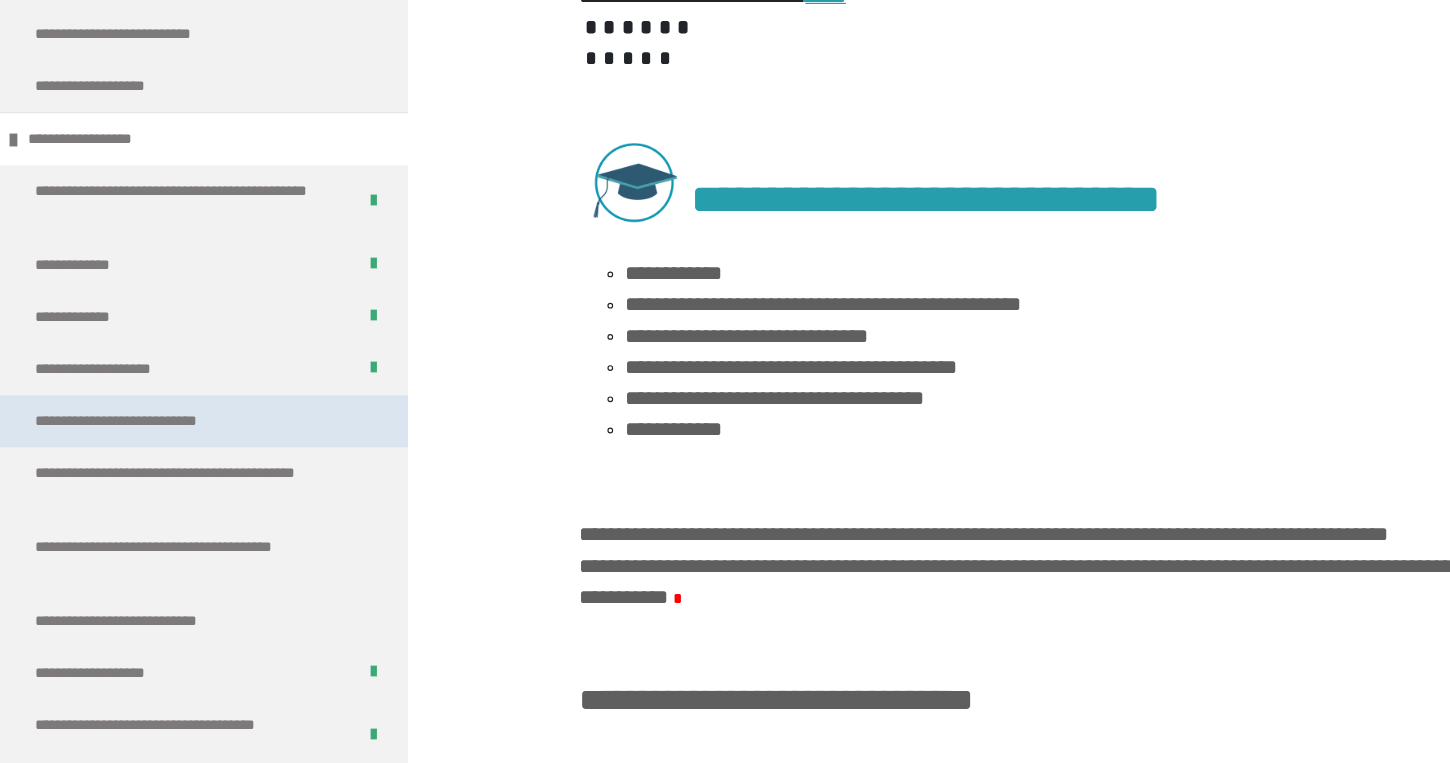 click on "**********" at bounding box center (126, 467) 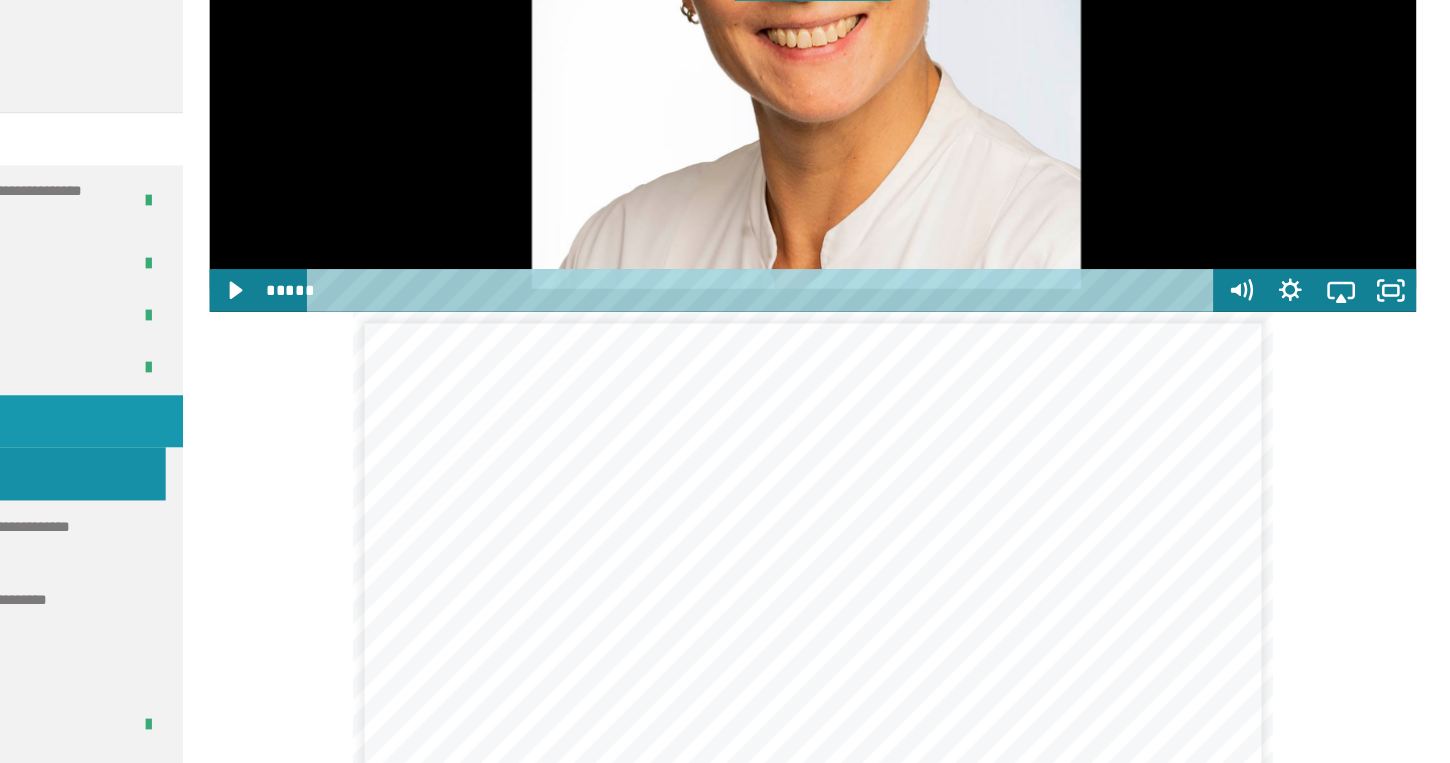 scroll, scrollTop: 2347, scrollLeft: 0, axis: vertical 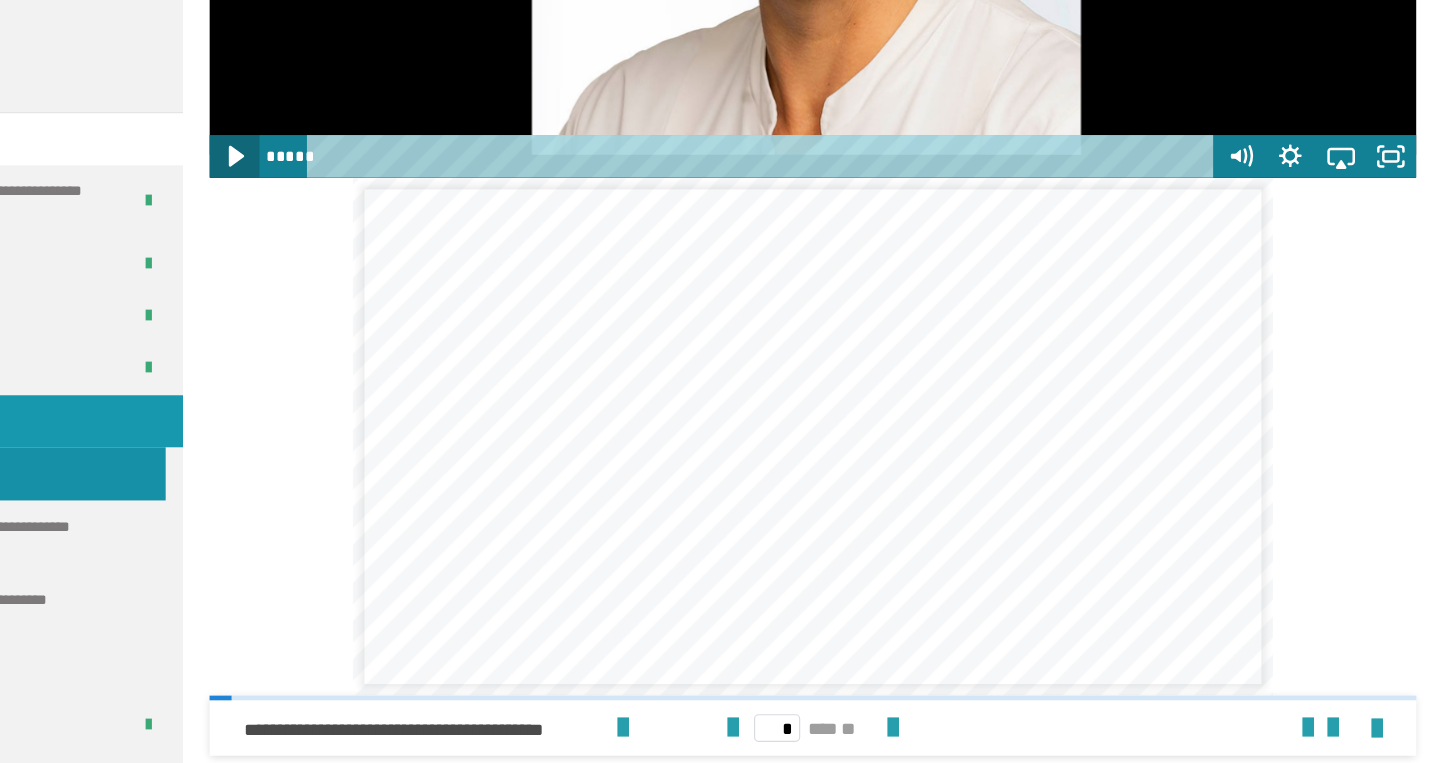 click 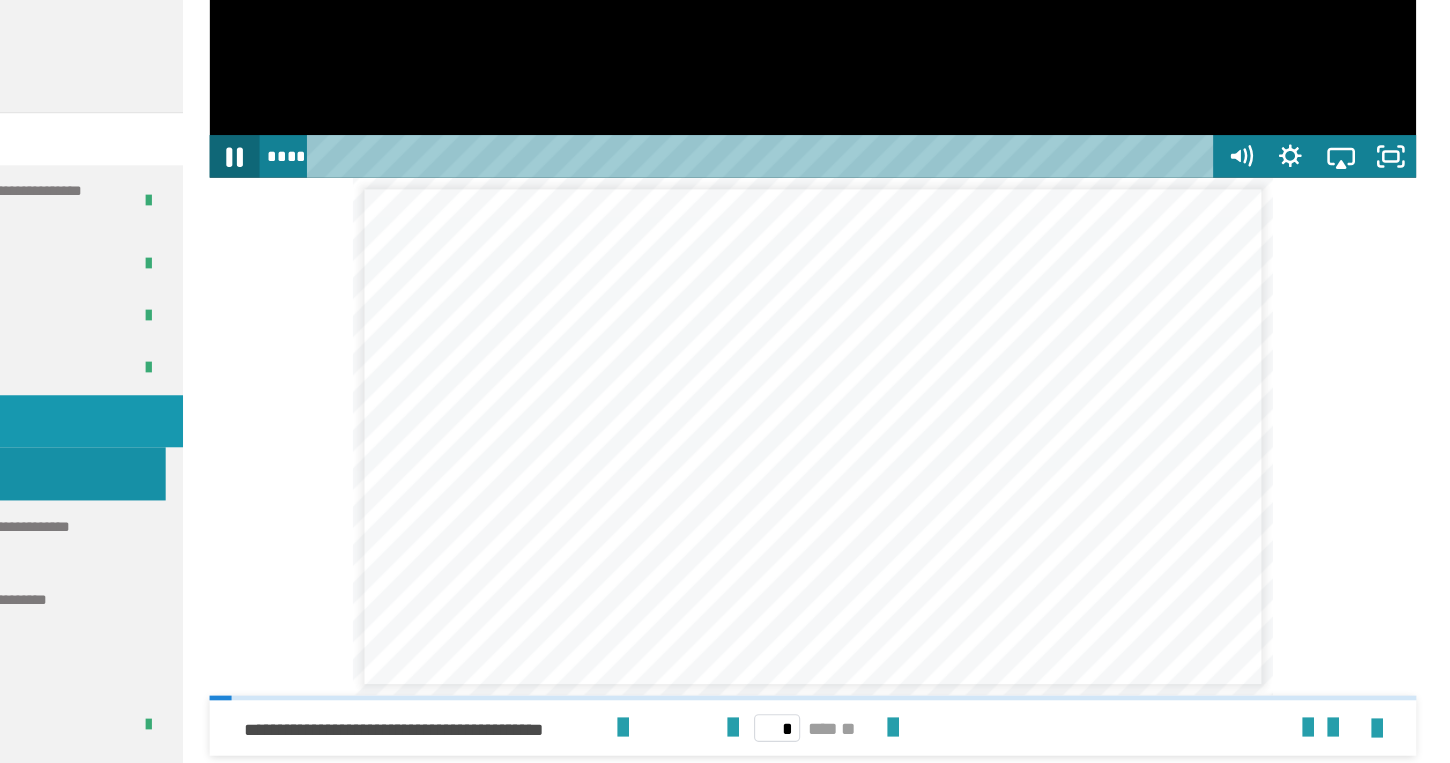 click 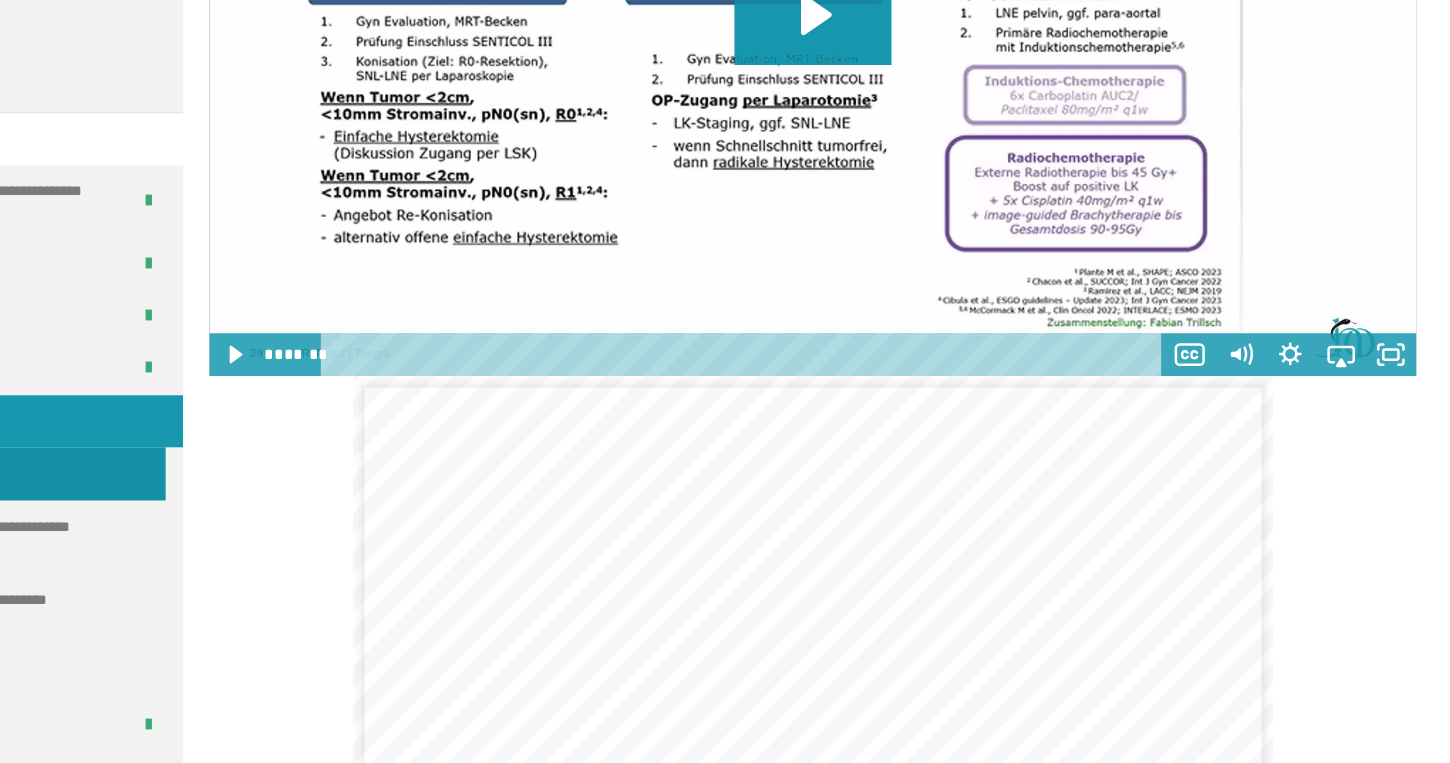 scroll, scrollTop: 3869, scrollLeft: 0, axis: vertical 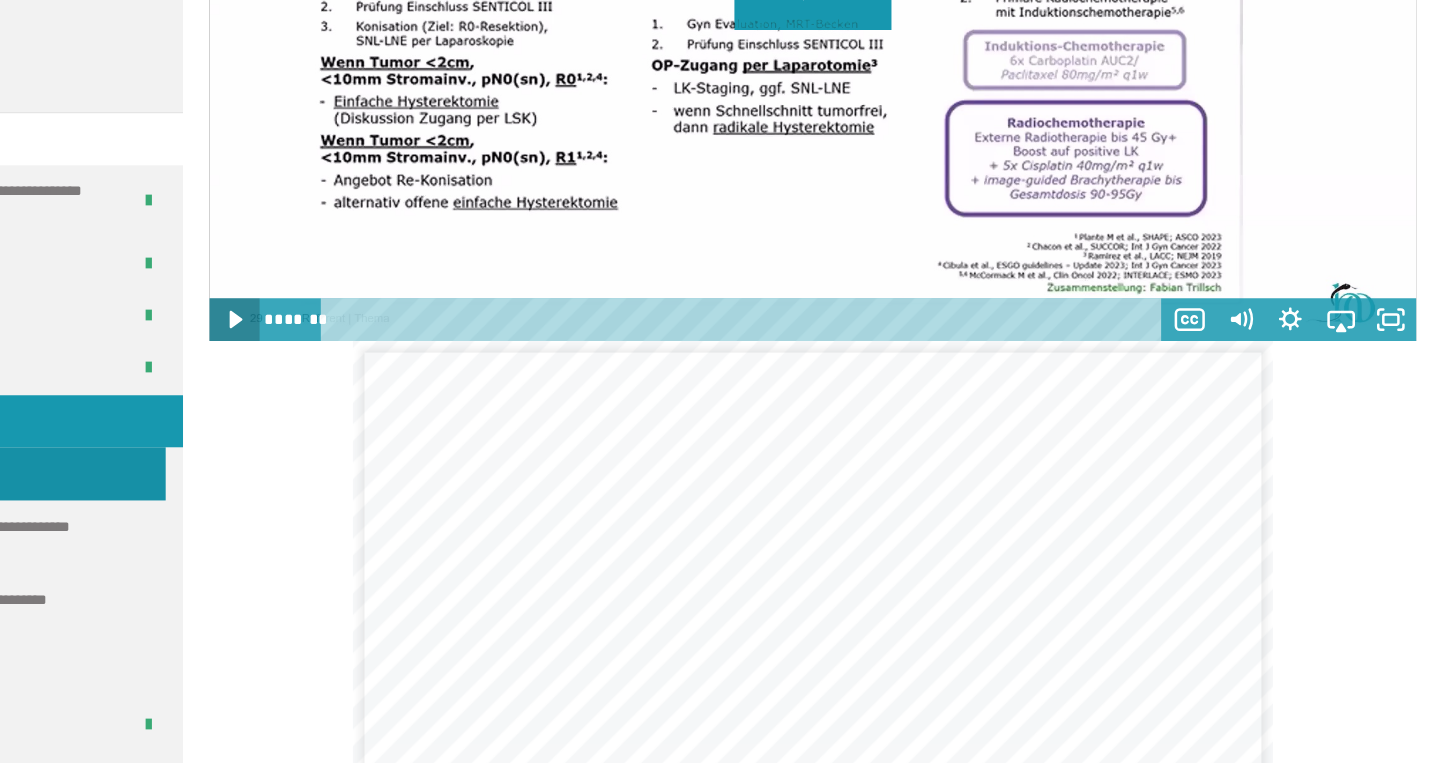 click 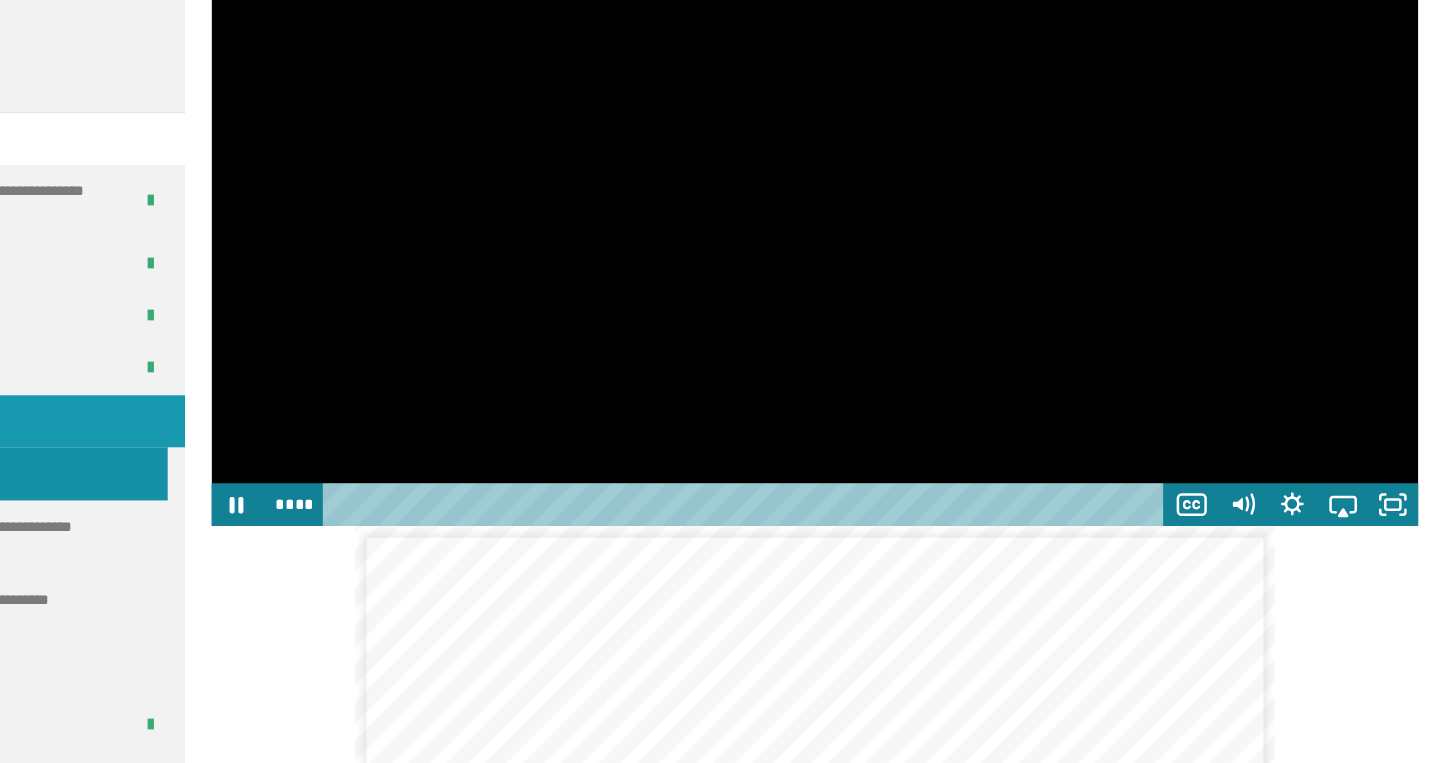 scroll, scrollTop: 3712, scrollLeft: 0, axis: vertical 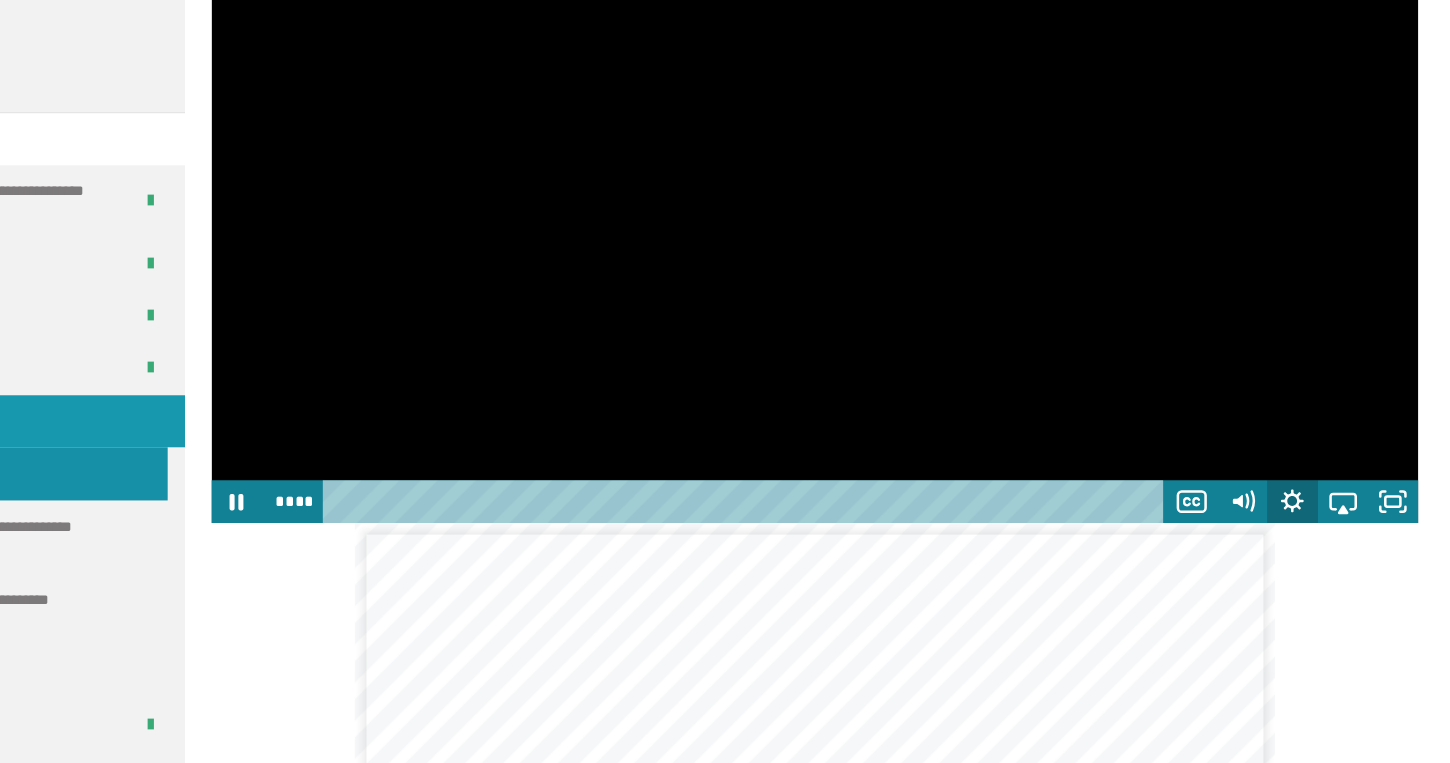 click 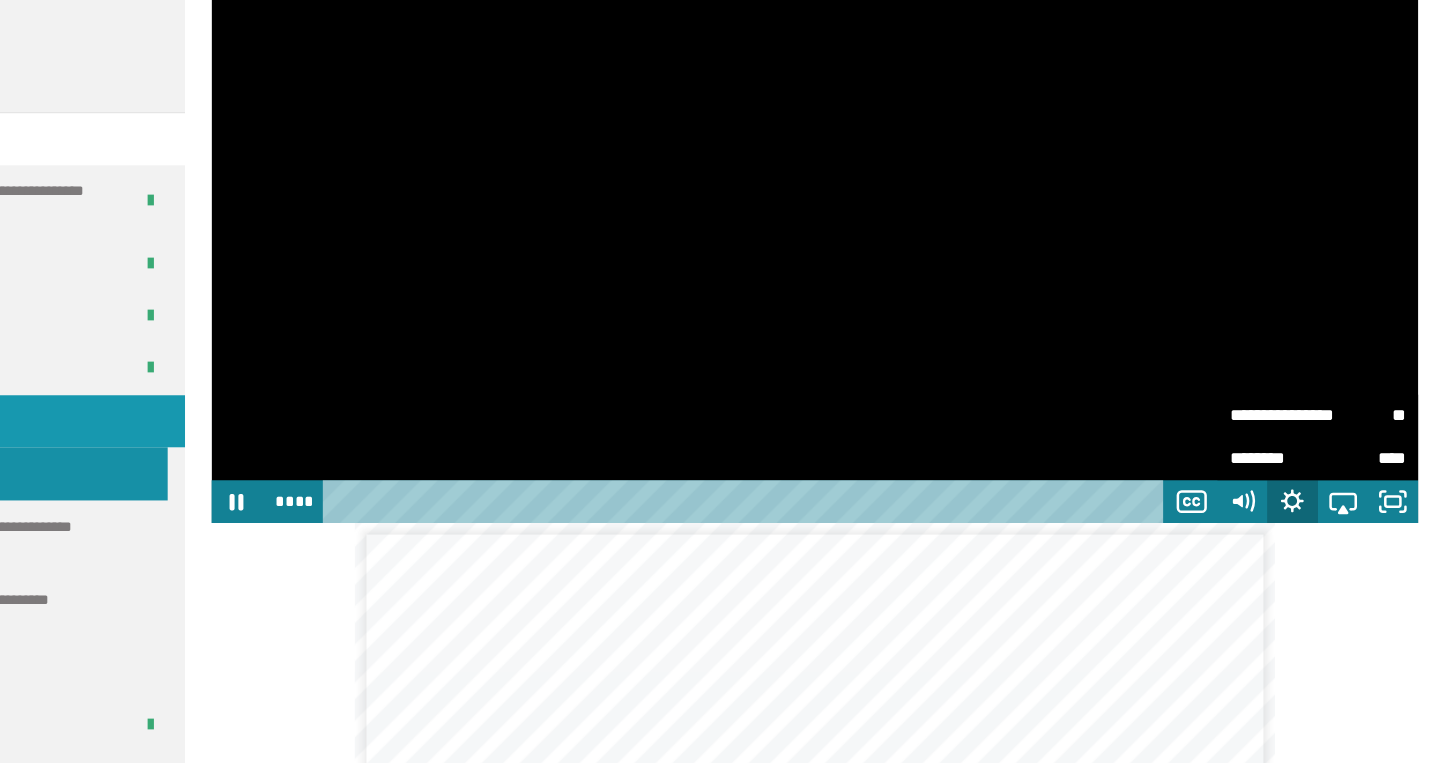 scroll, scrollTop: 0, scrollLeft: 0, axis: both 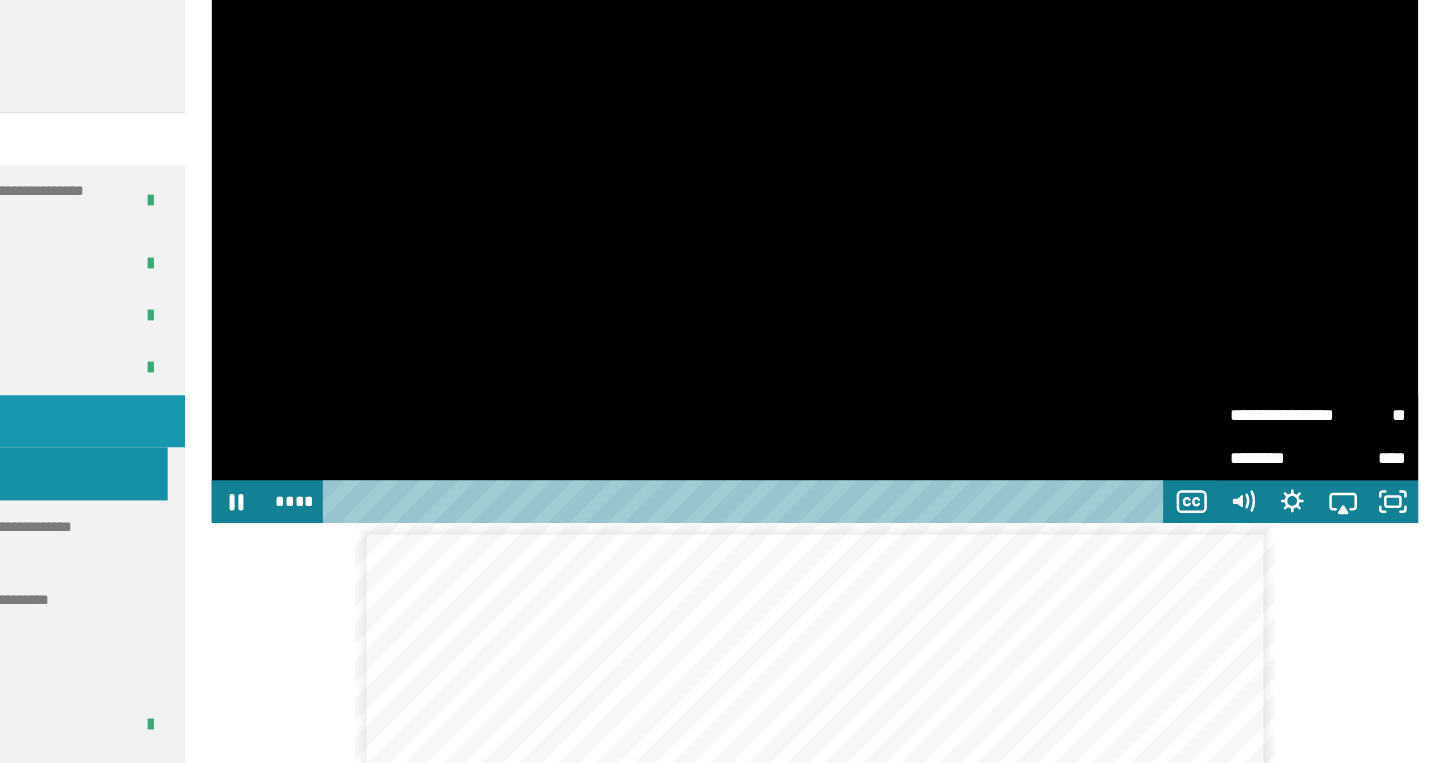 click on "**" at bounding box center (1371, 461) 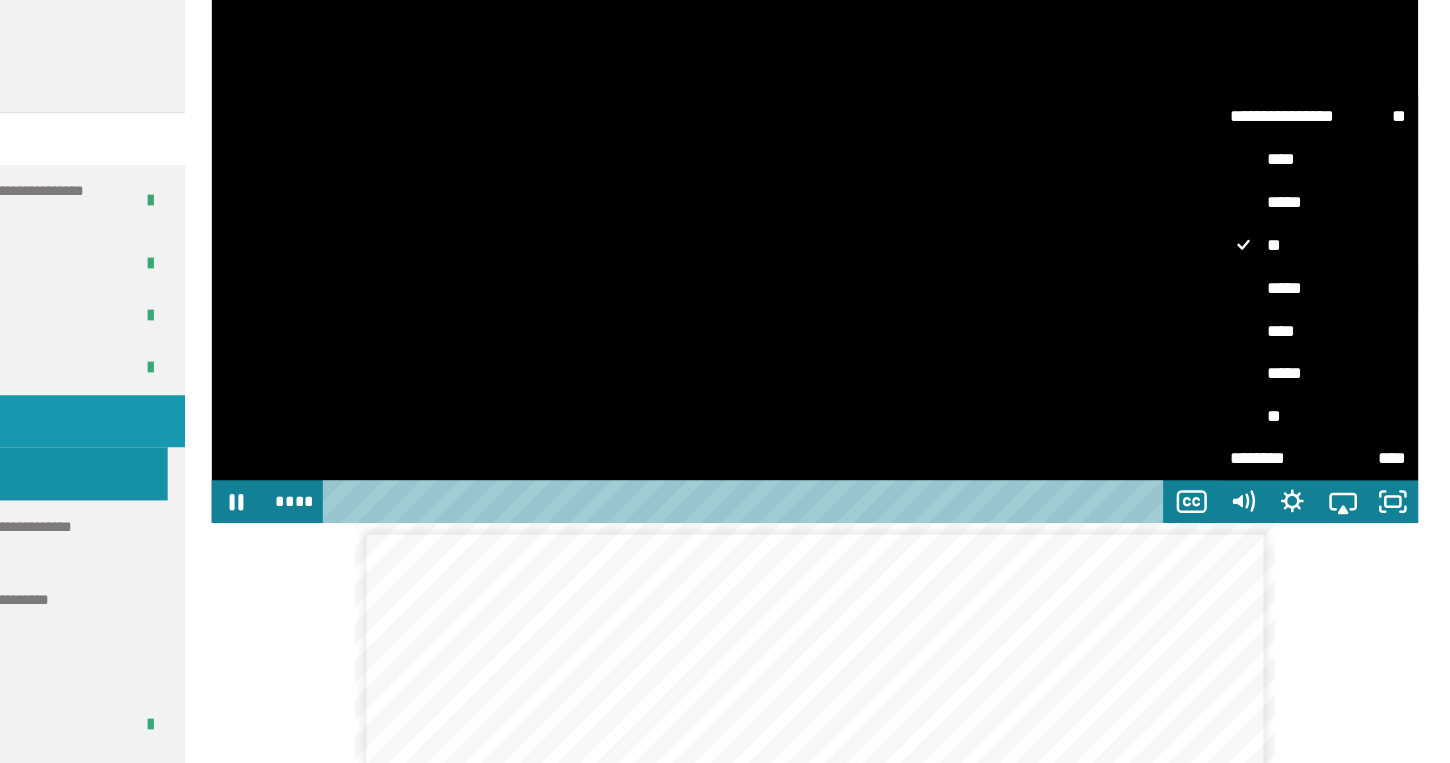 click on "*****" at bounding box center [1333, 351] 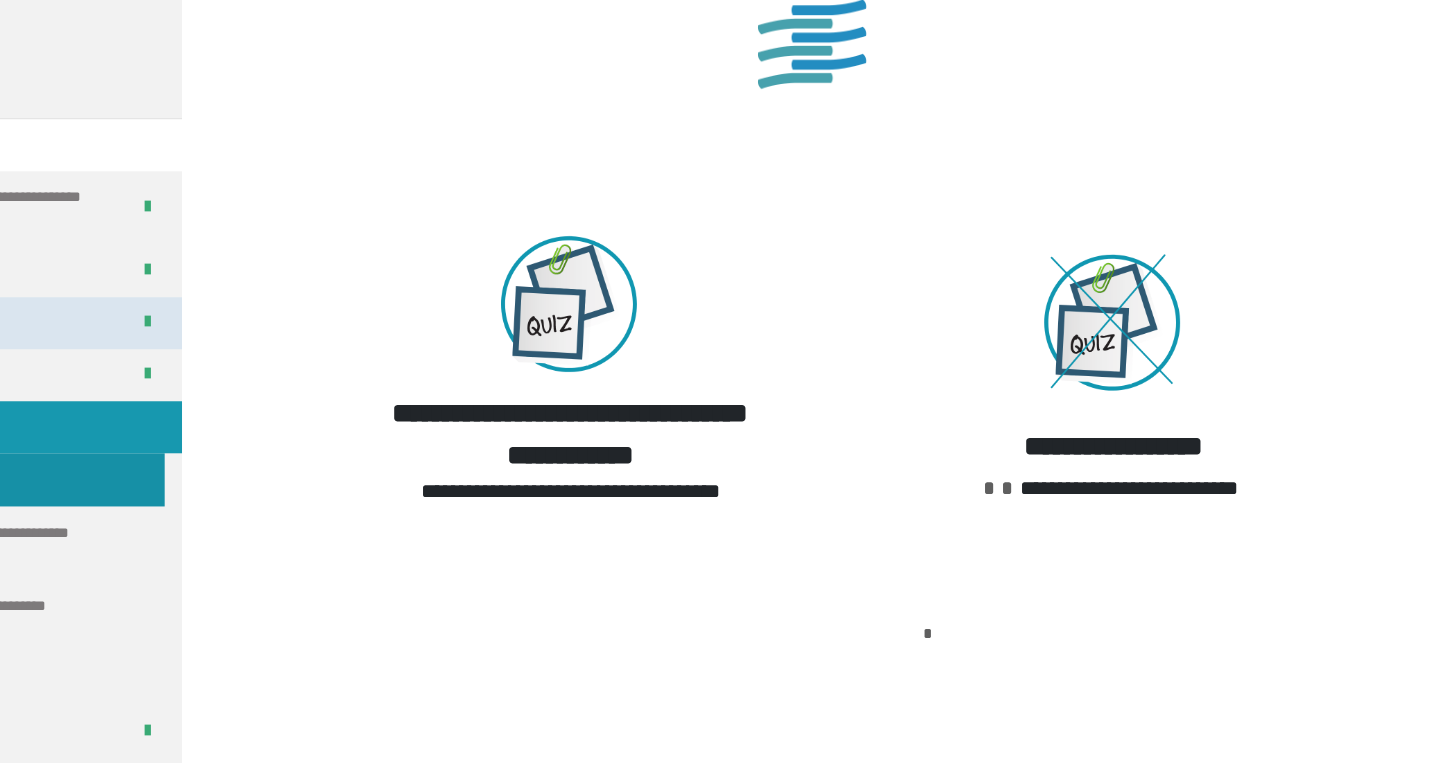scroll, scrollTop: 4924, scrollLeft: 0, axis: vertical 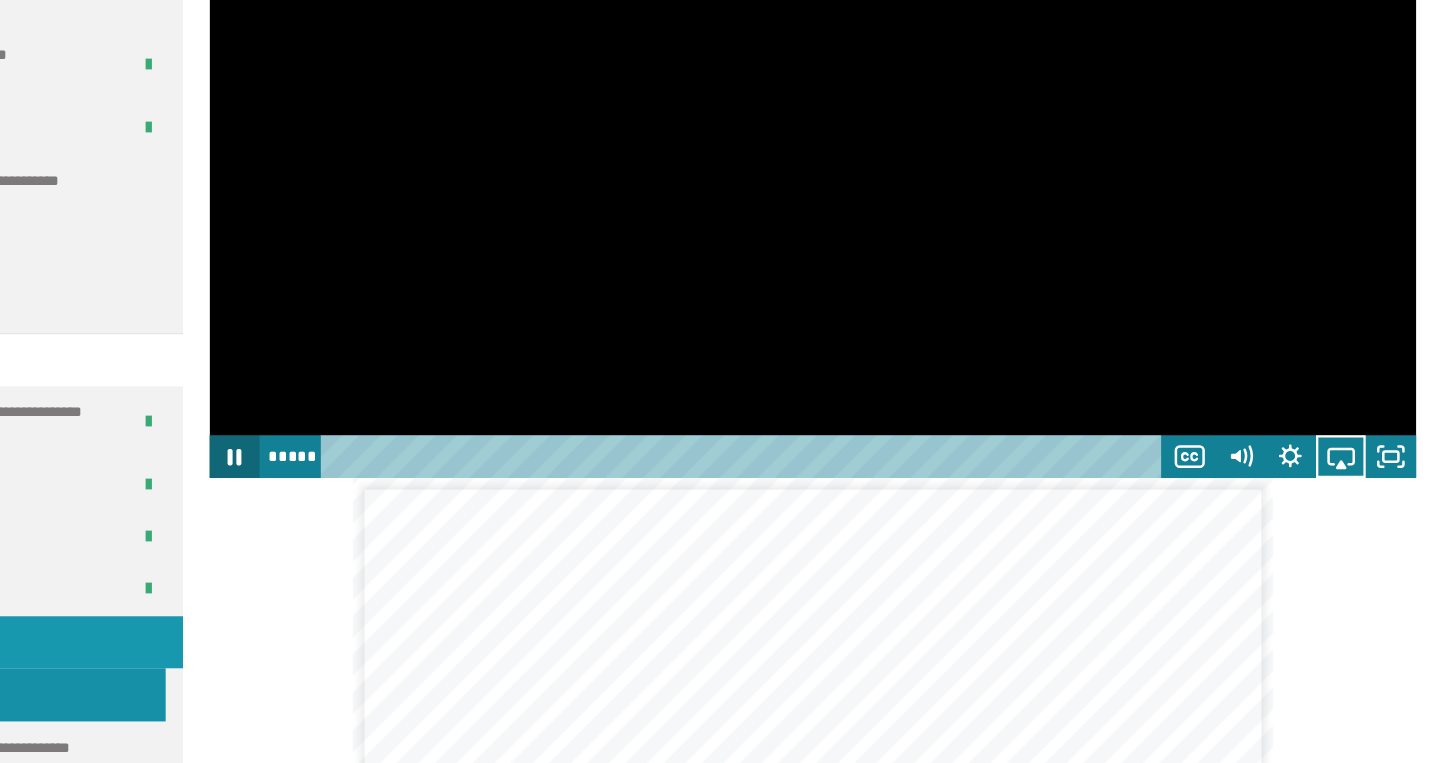 click 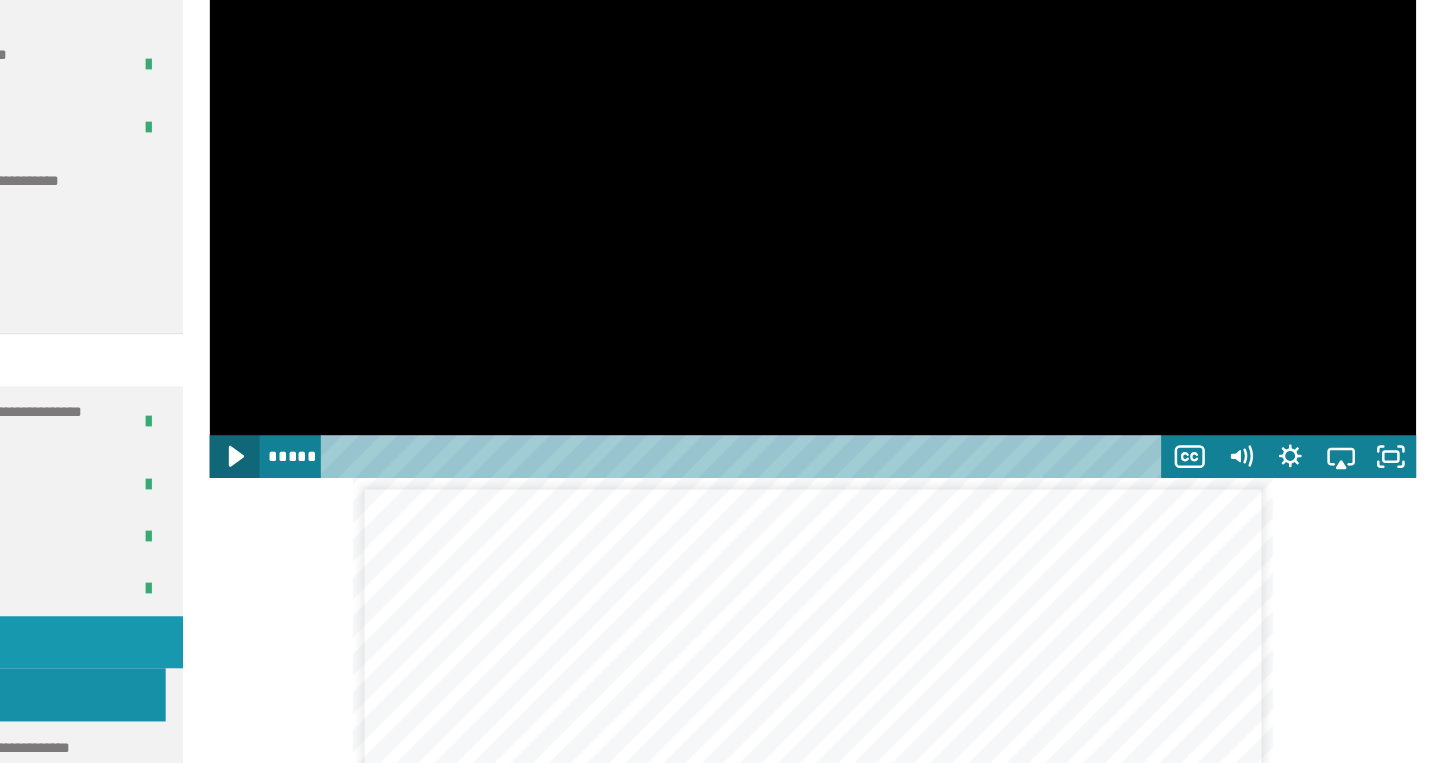 click 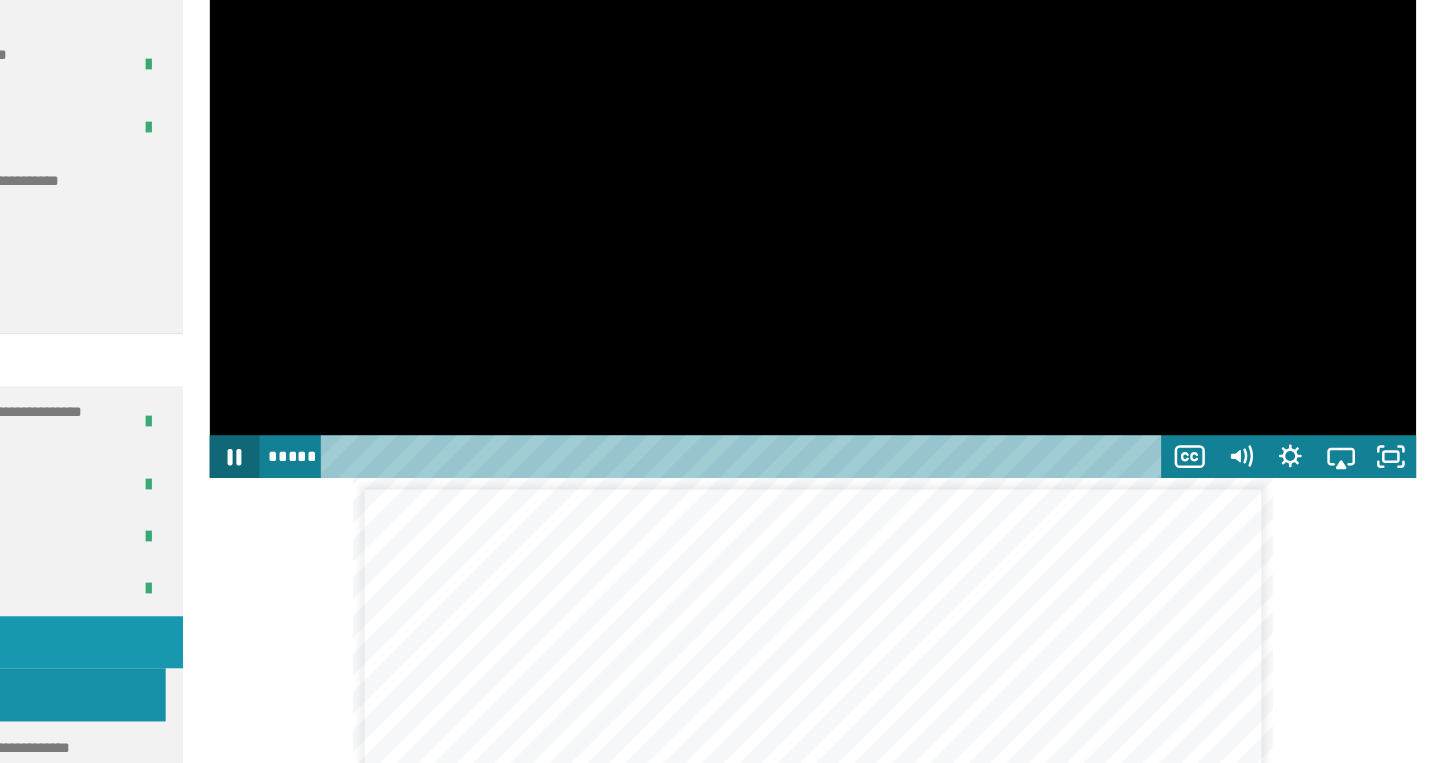 click 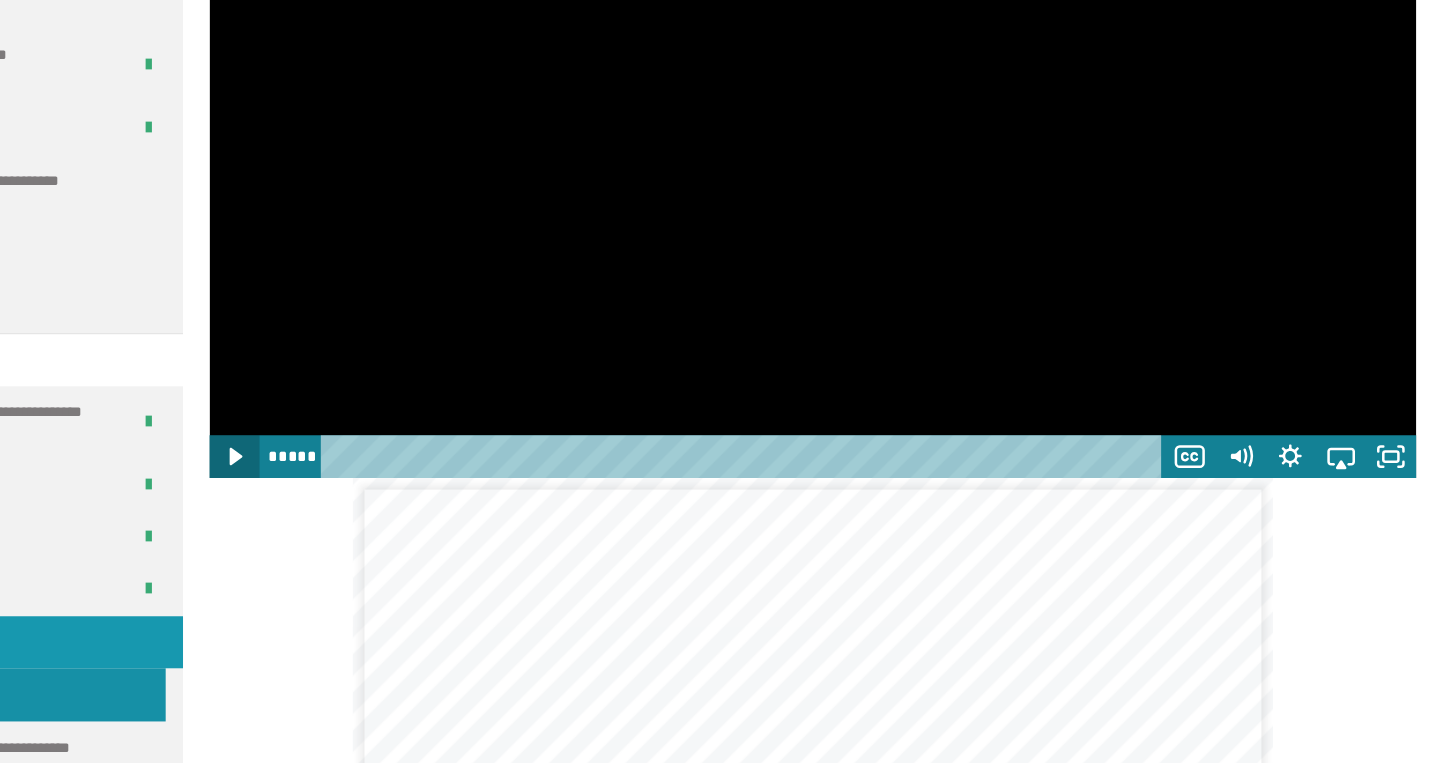 click 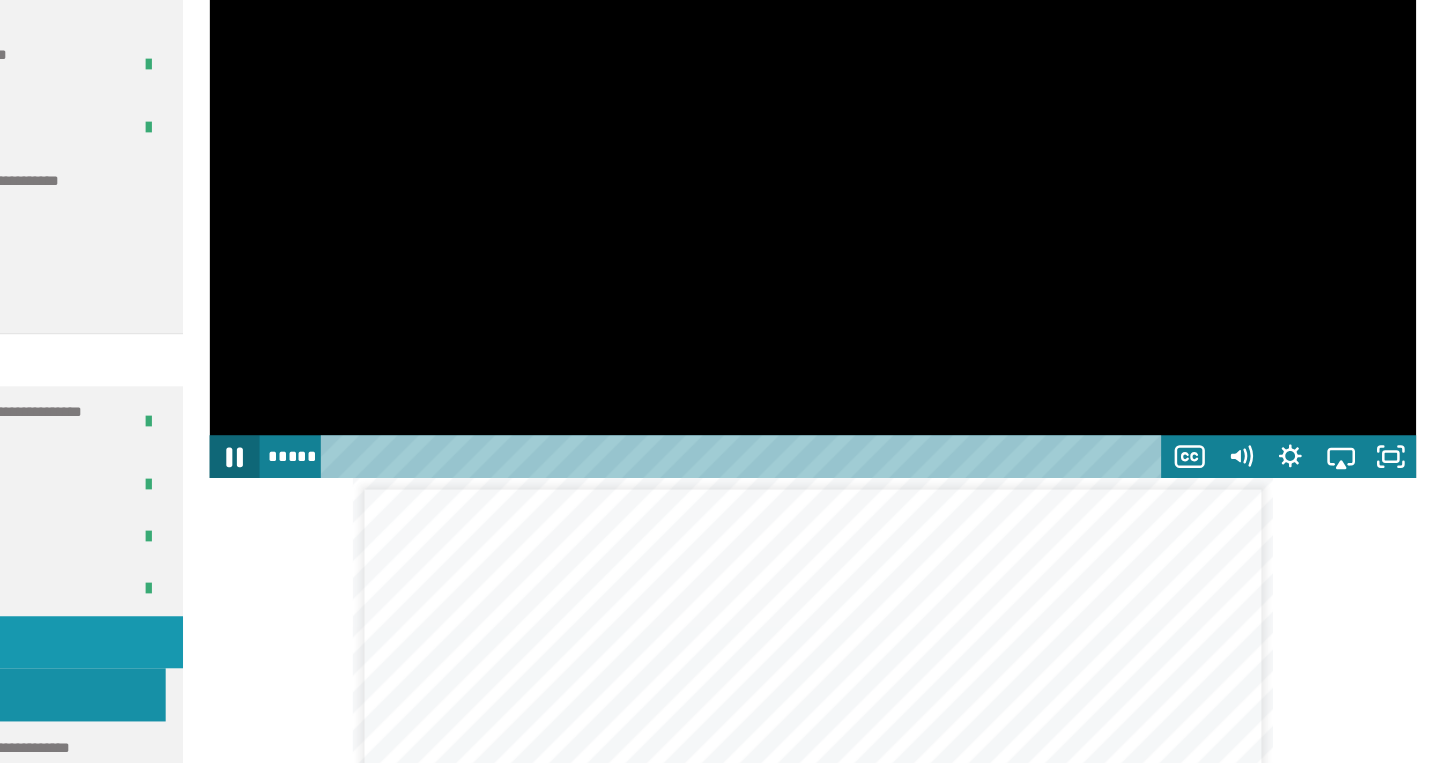 click 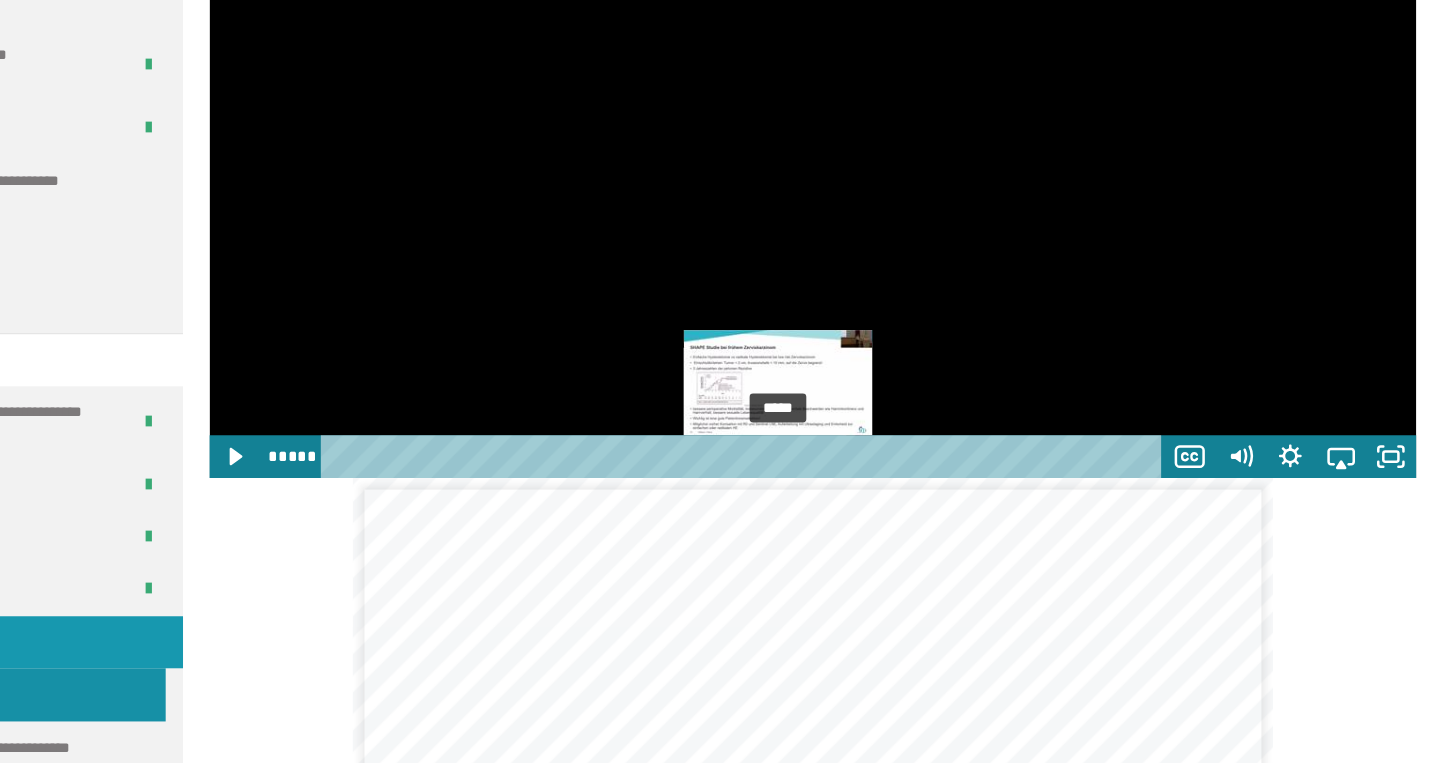 click on "**********" at bounding box center (898, -729) 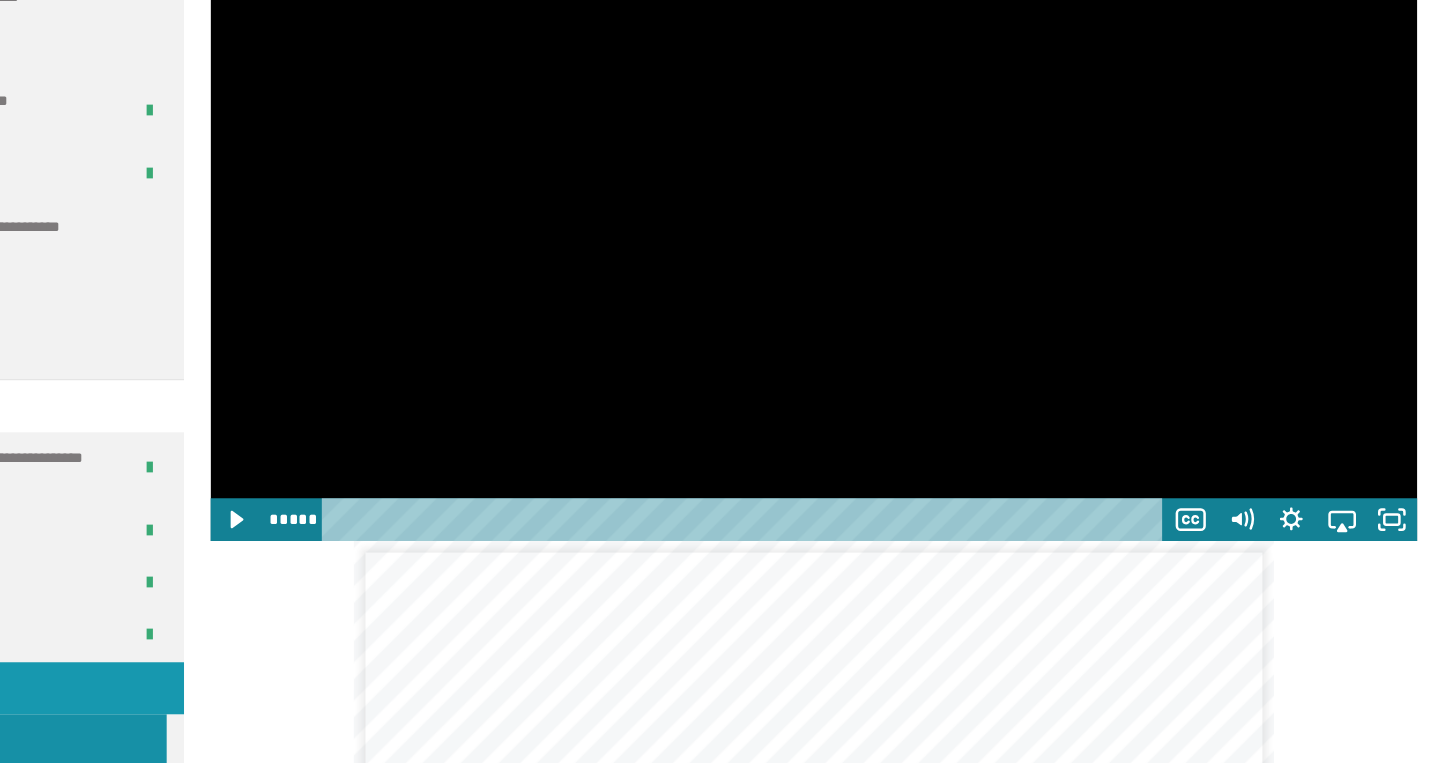scroll, scrollTop: 3795, scrollLeft: 0, axis: vertical 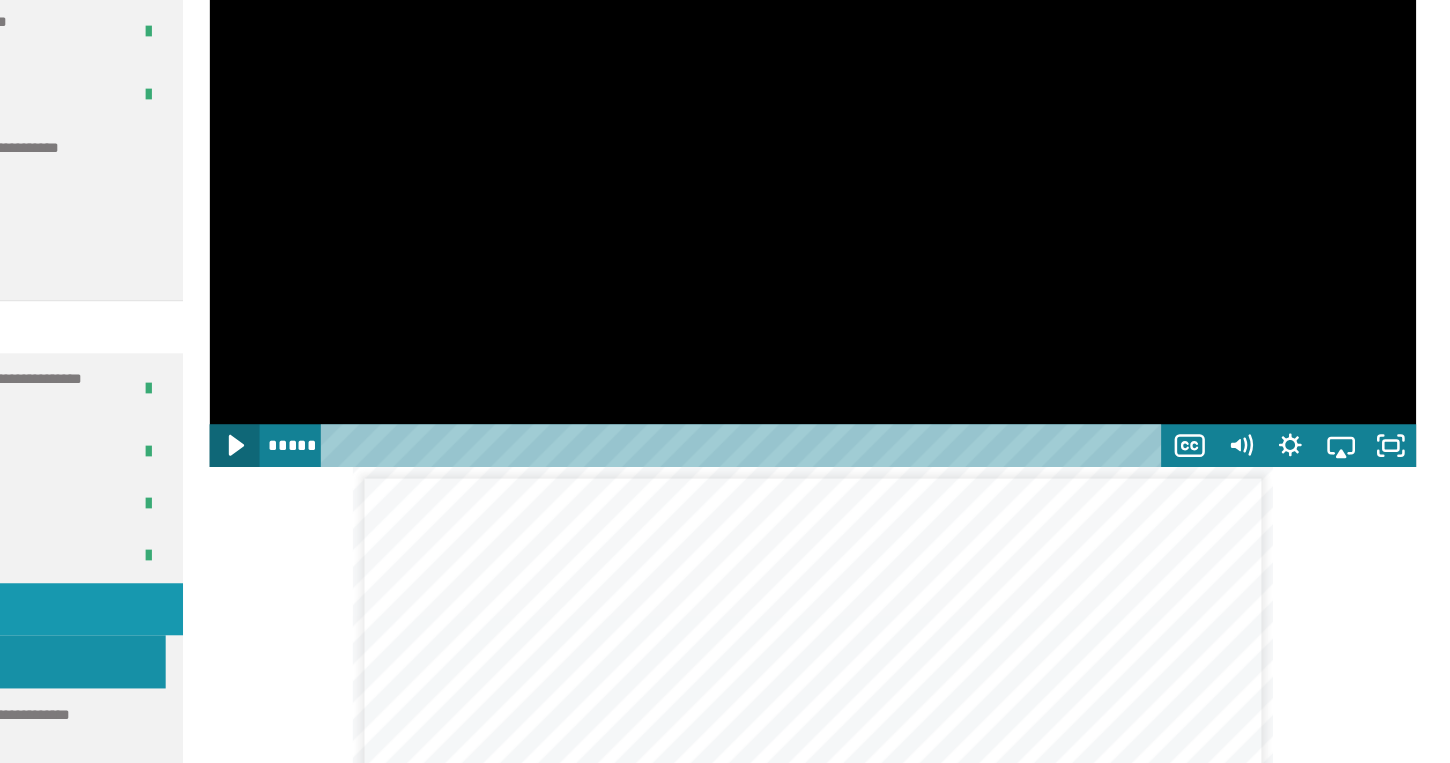 click 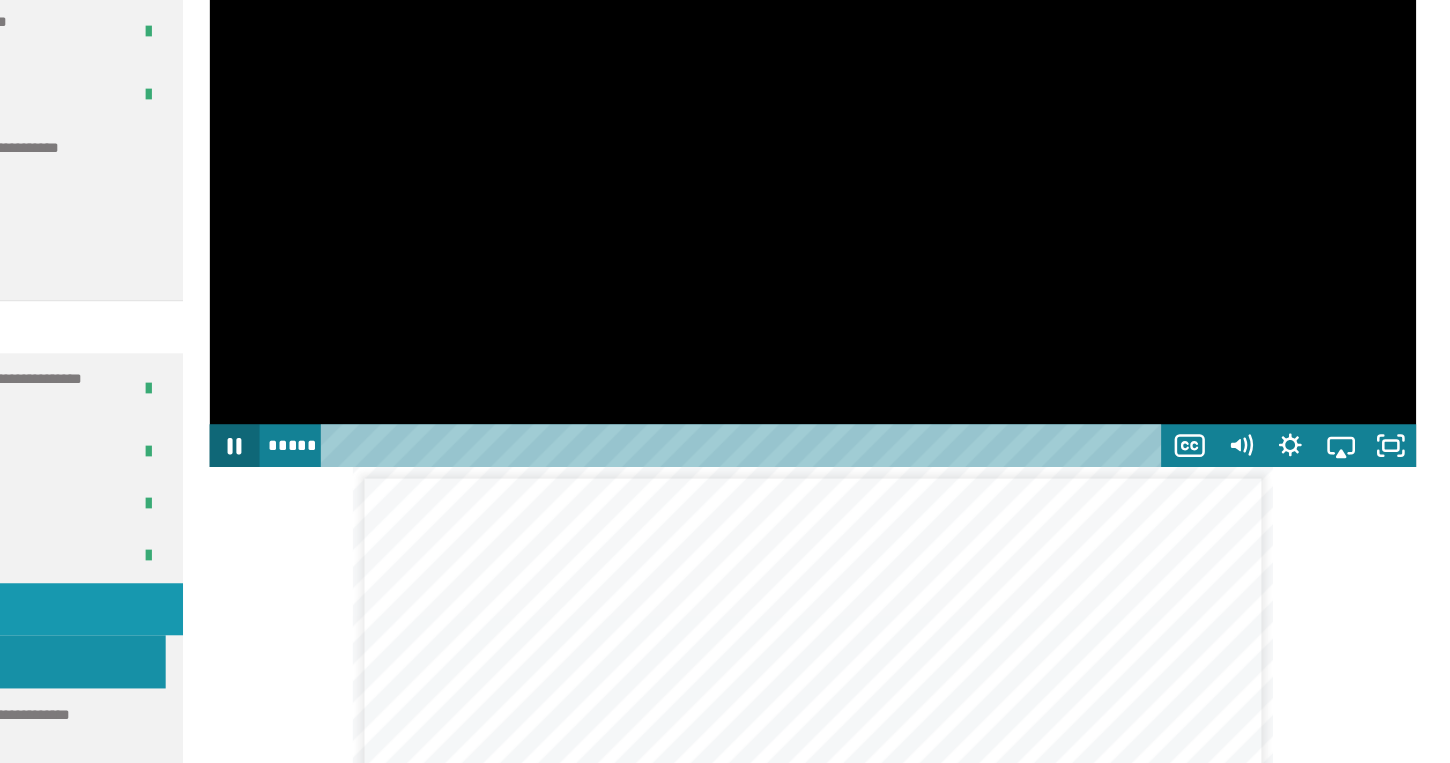 click 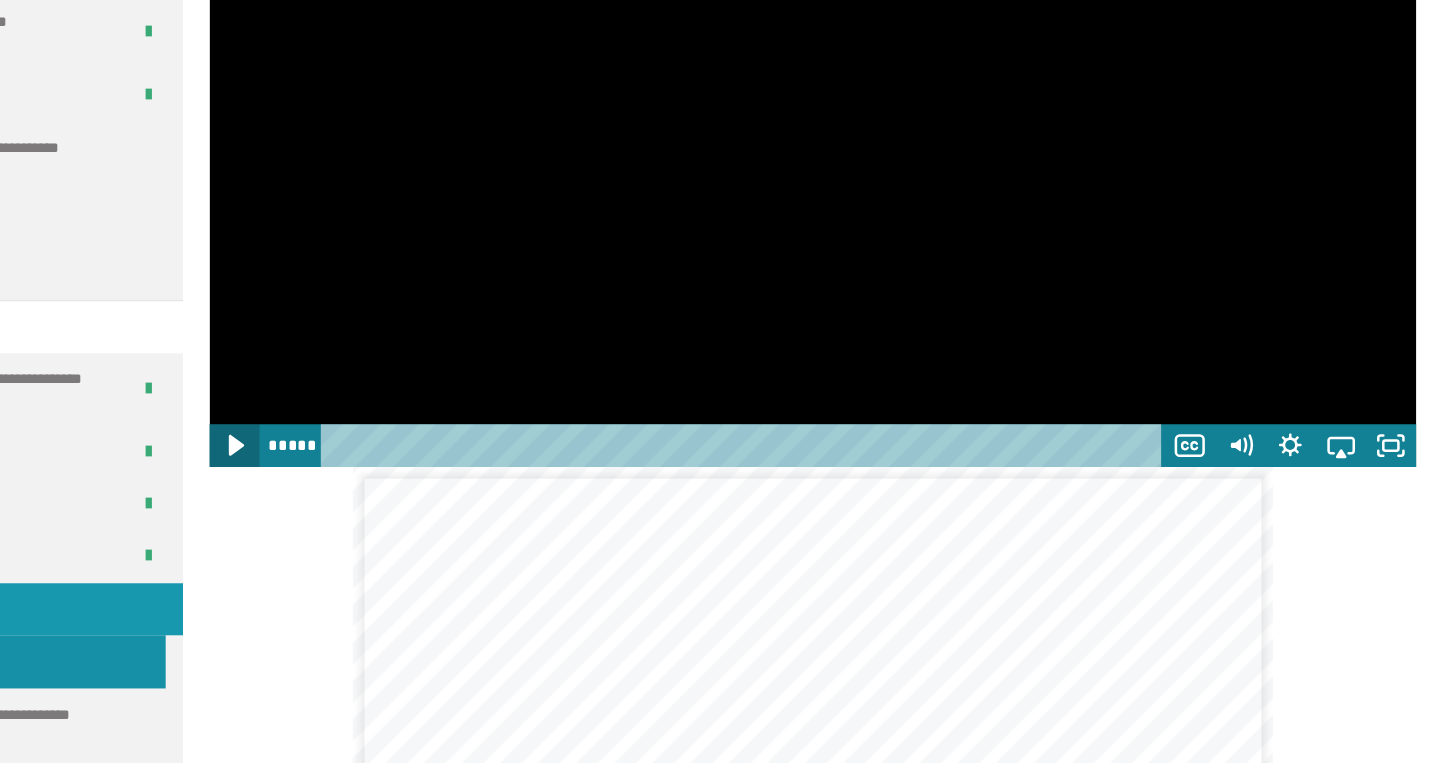 click 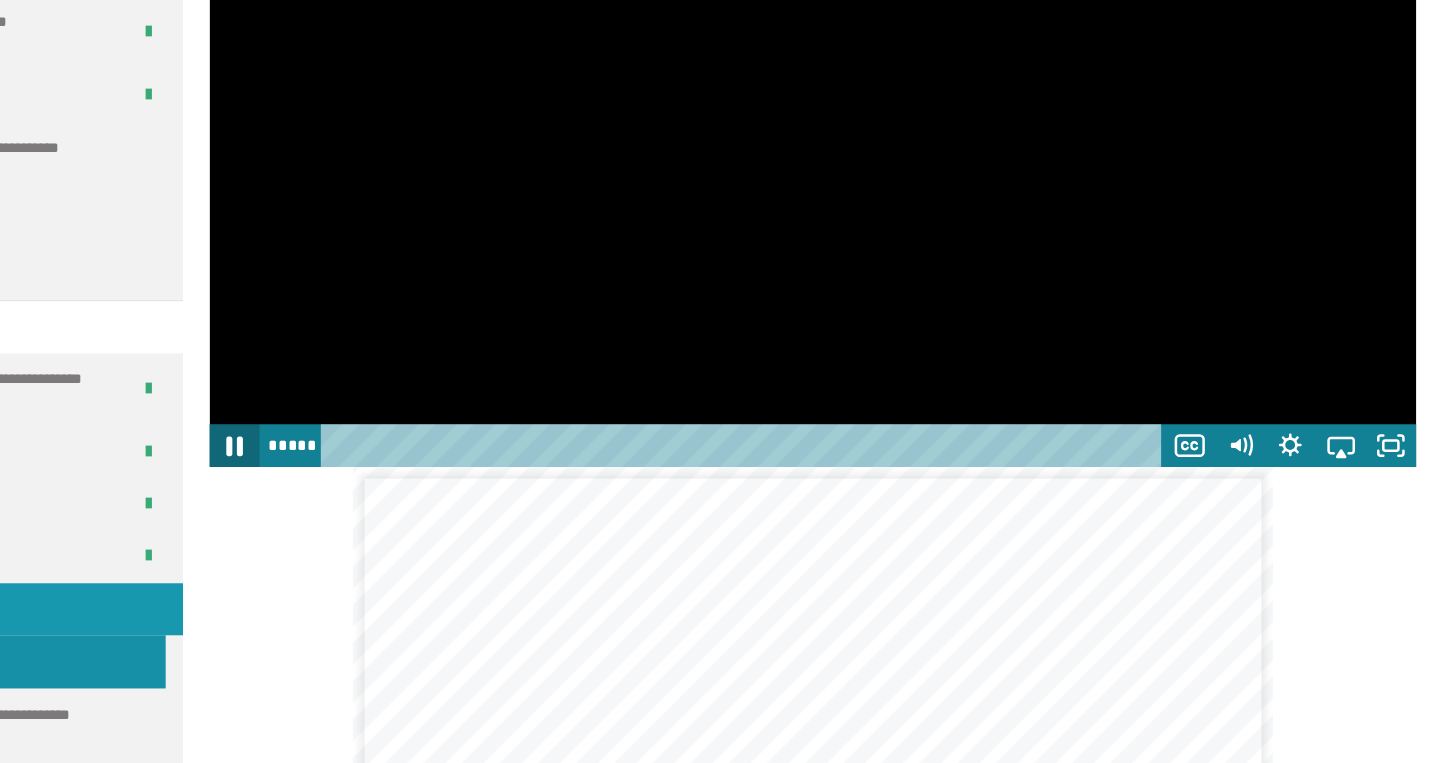 click 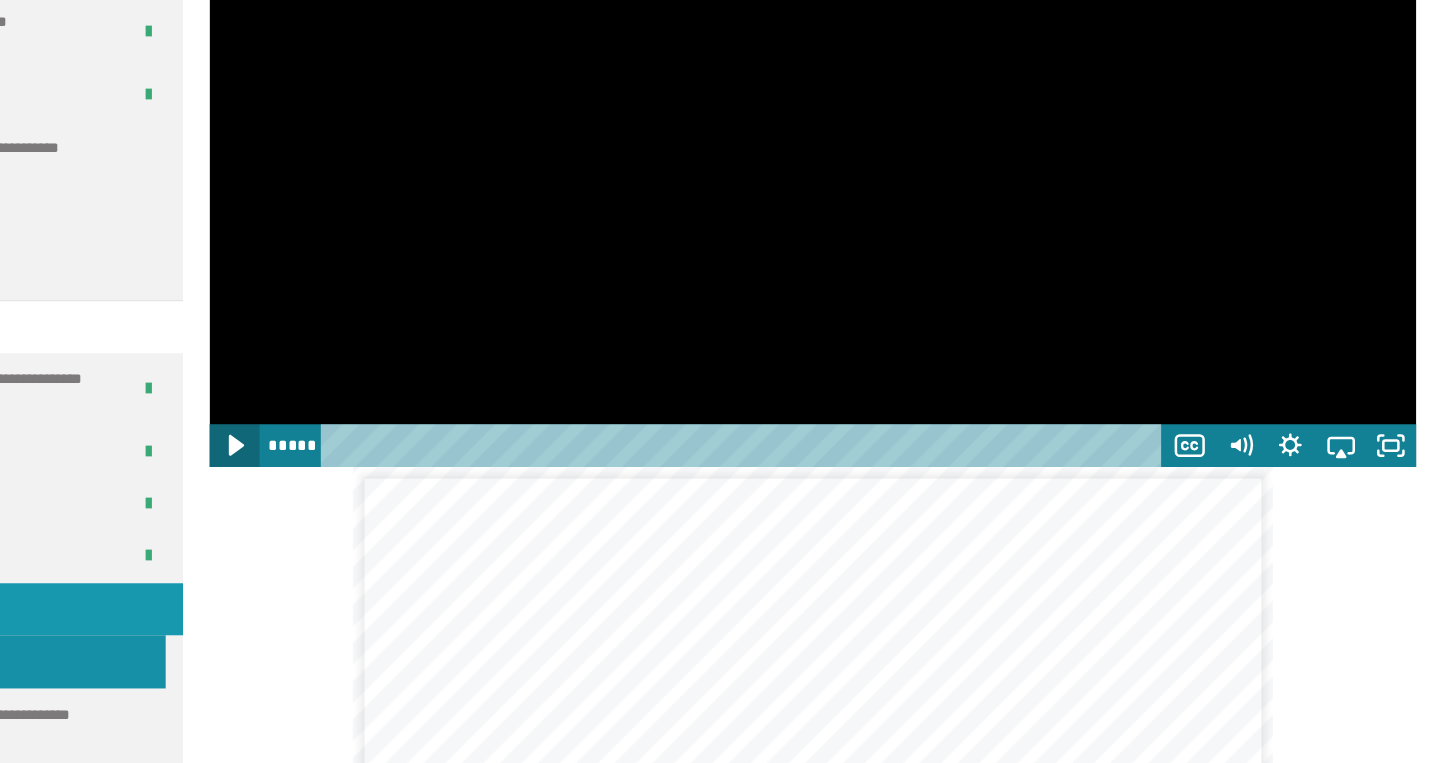 click 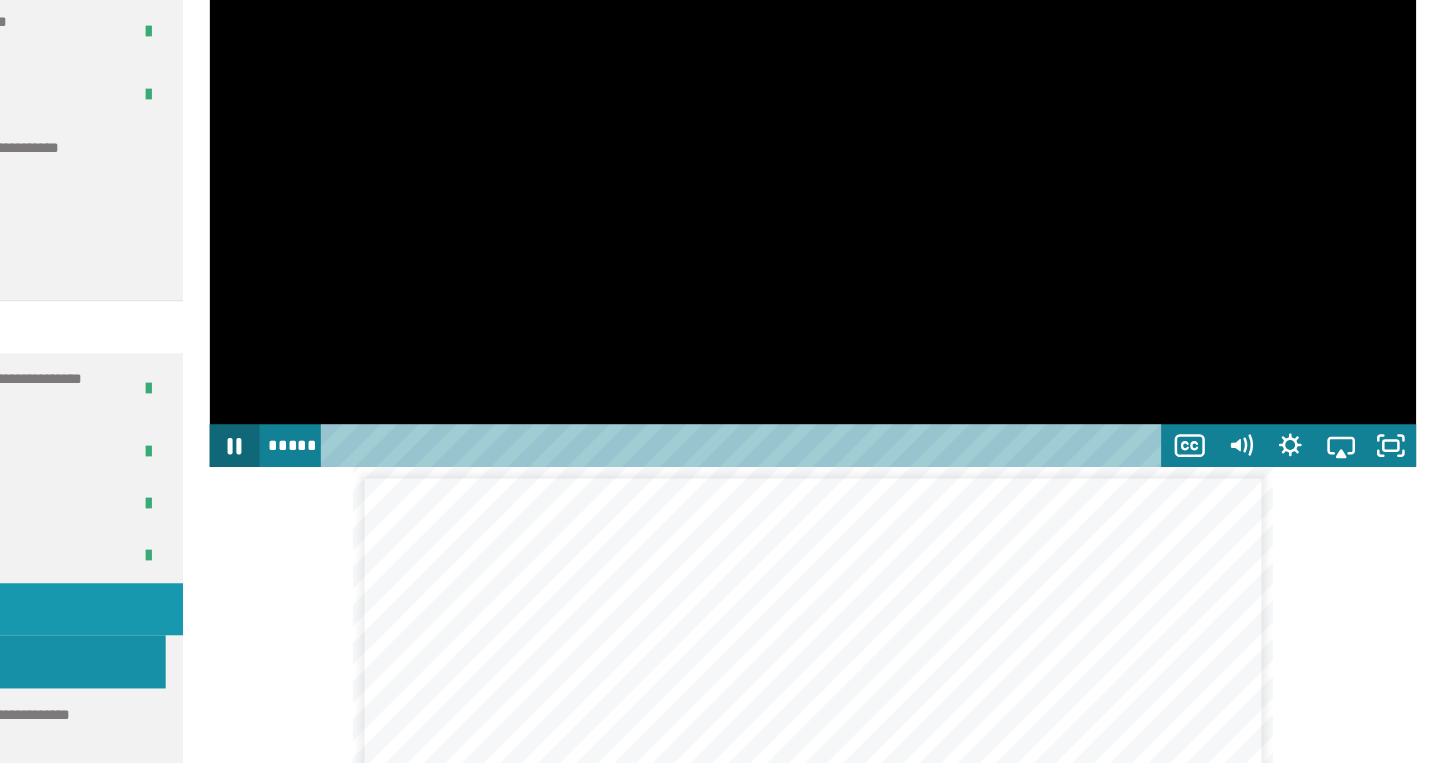 click 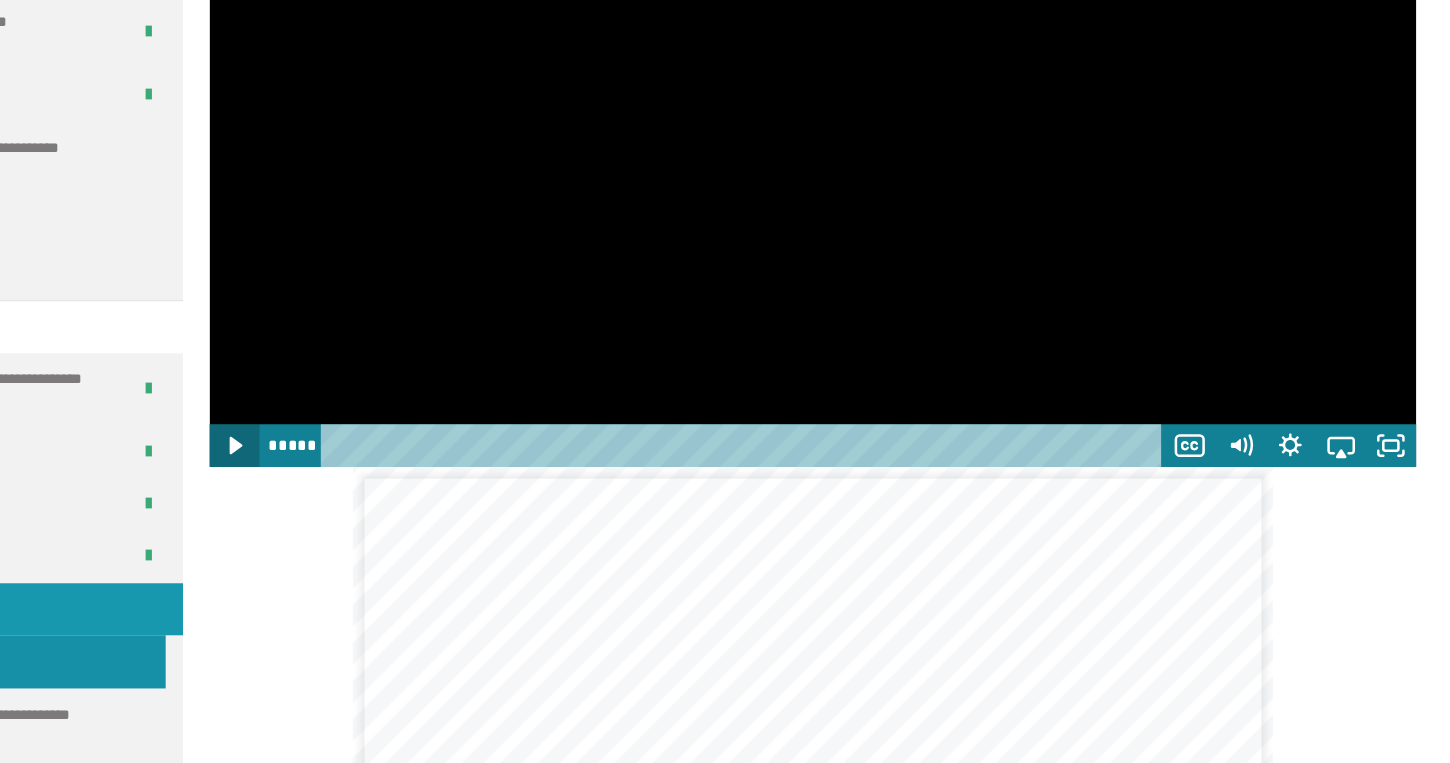 click 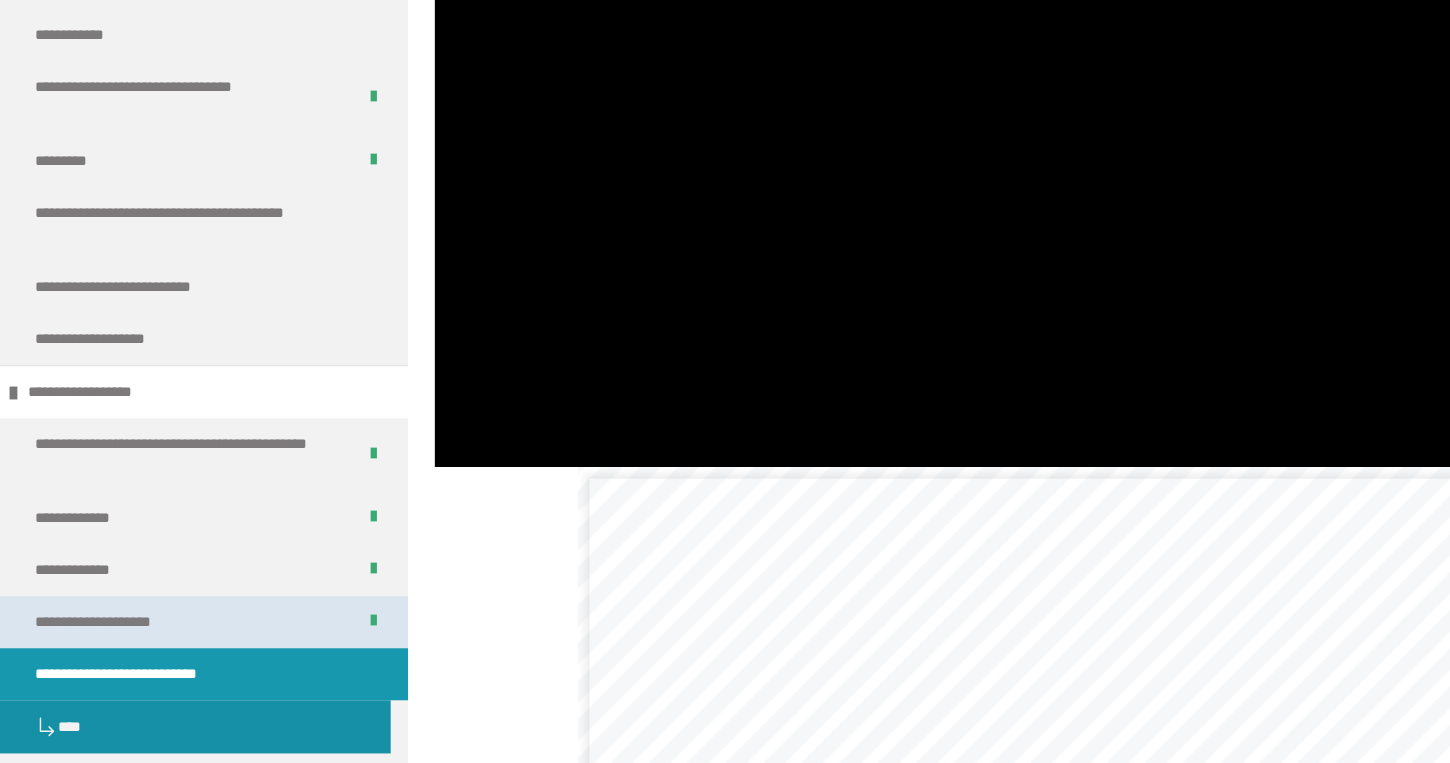 scroll, scrollTop: 1620, scrollLeft: 0, axis: vertical 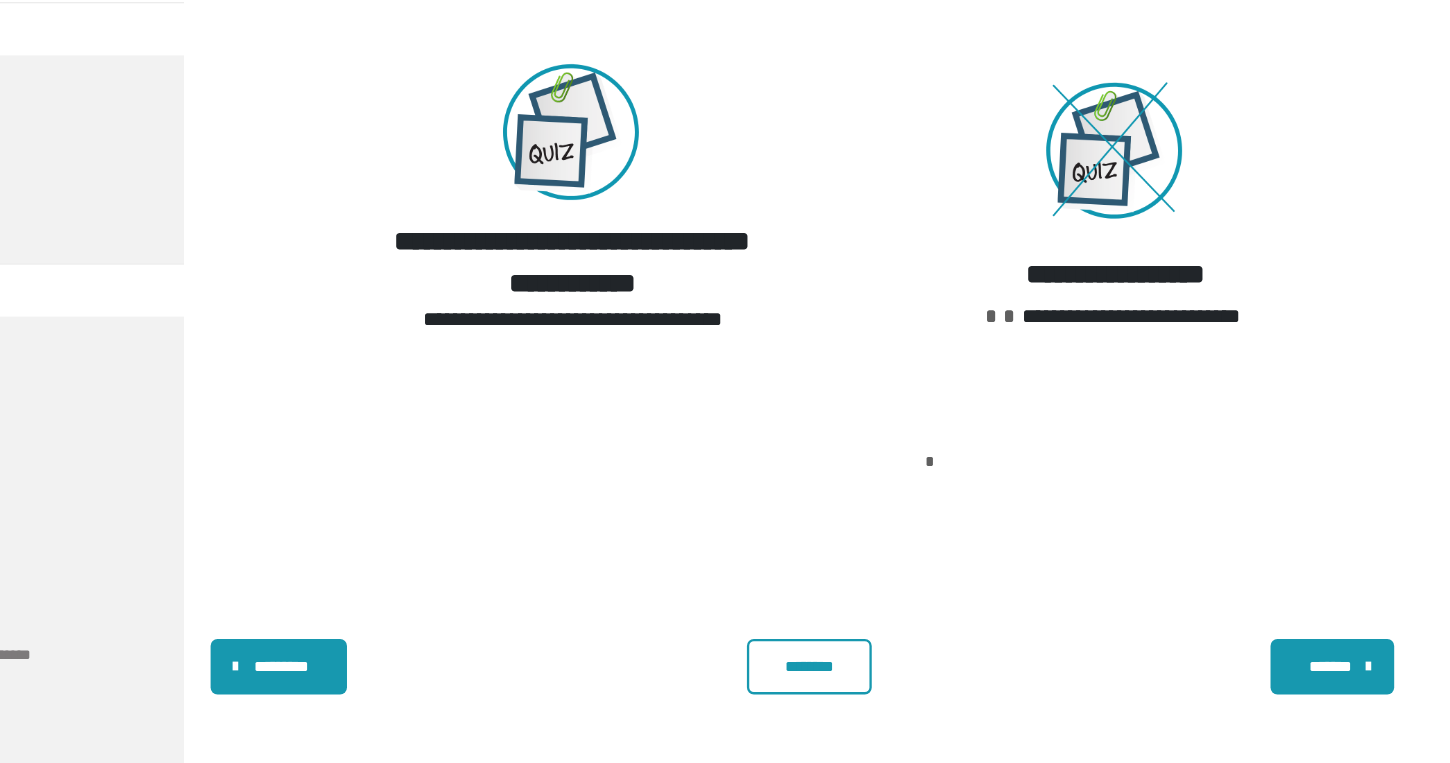 click on "********" at bounding box center (894, 679) 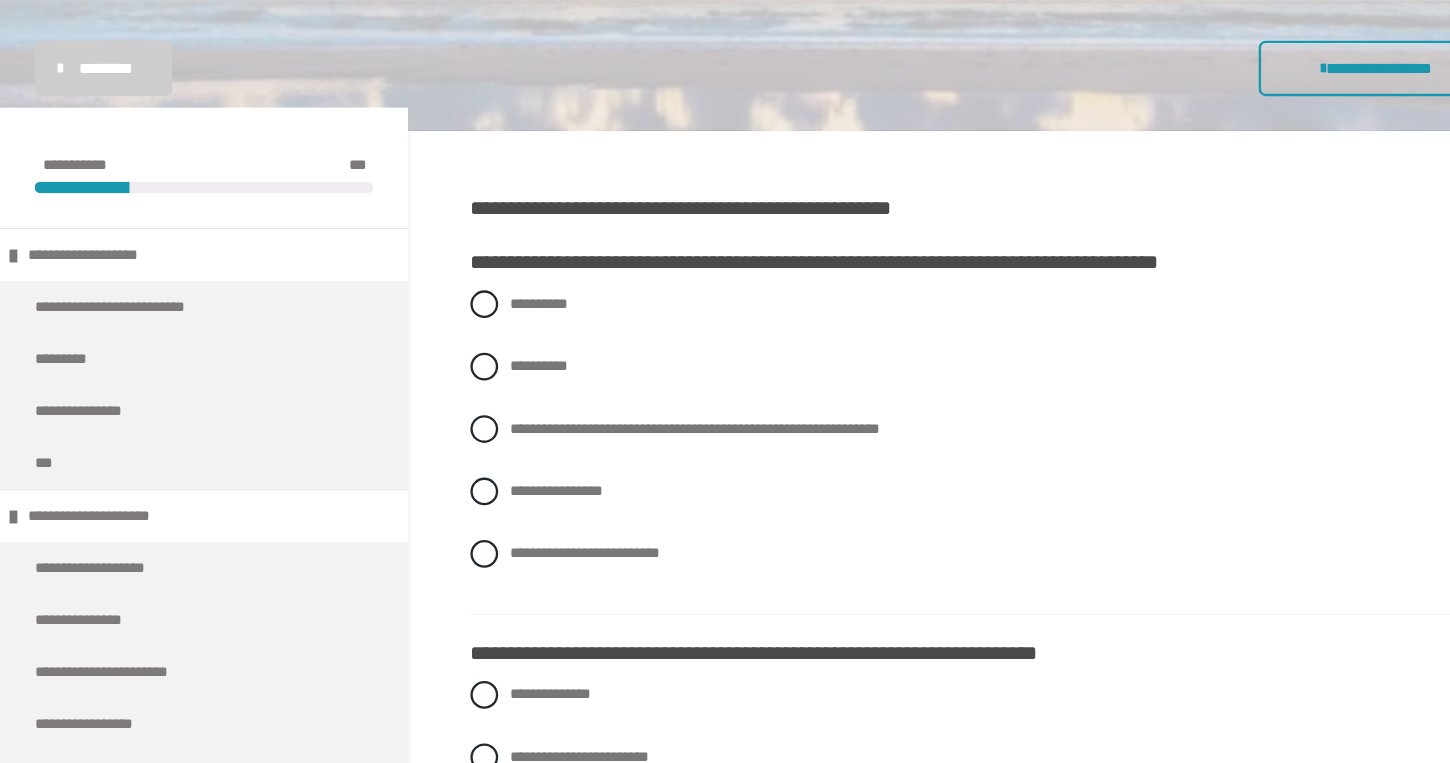scroll, scrollTop: 320, scrollLeft: 0, axis: vertical 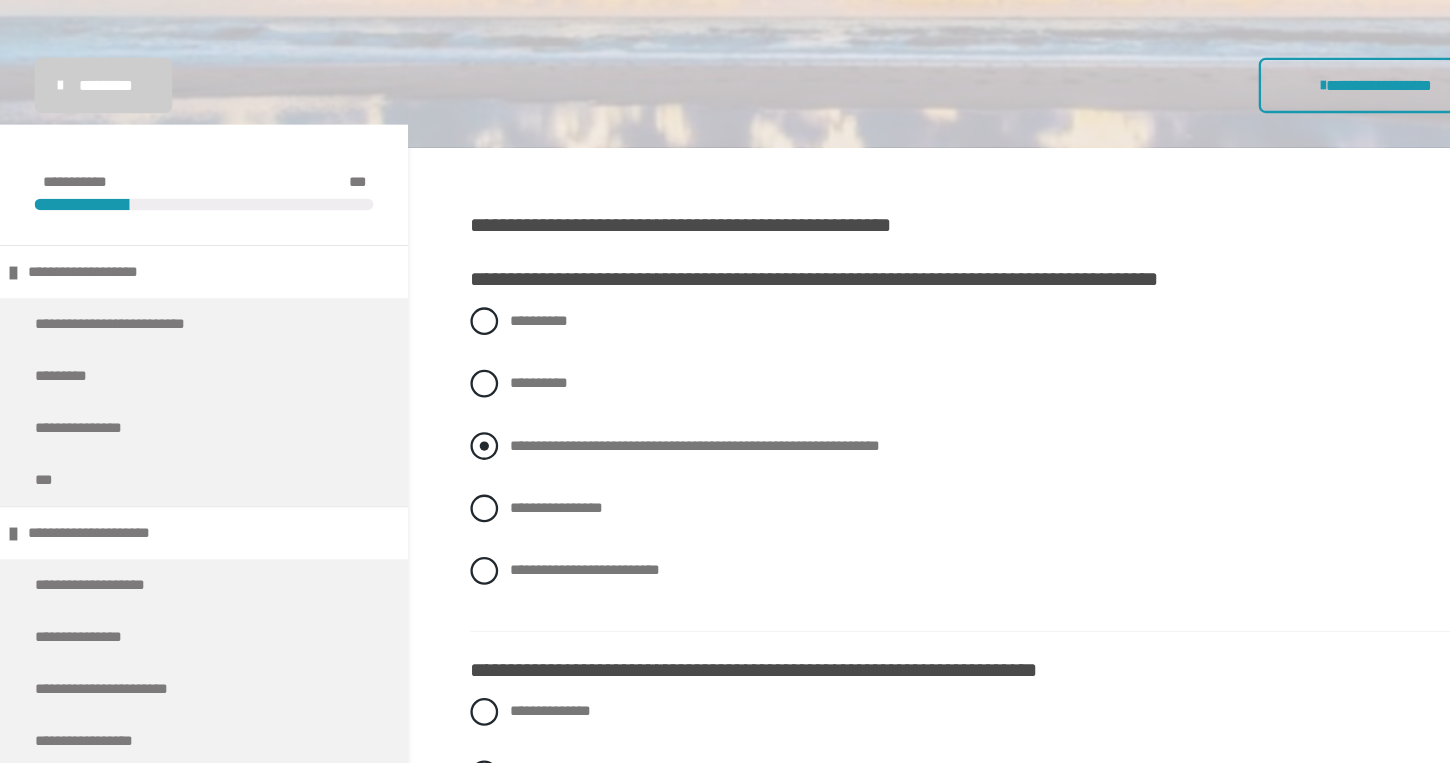 click at bounding box center [419, 386] 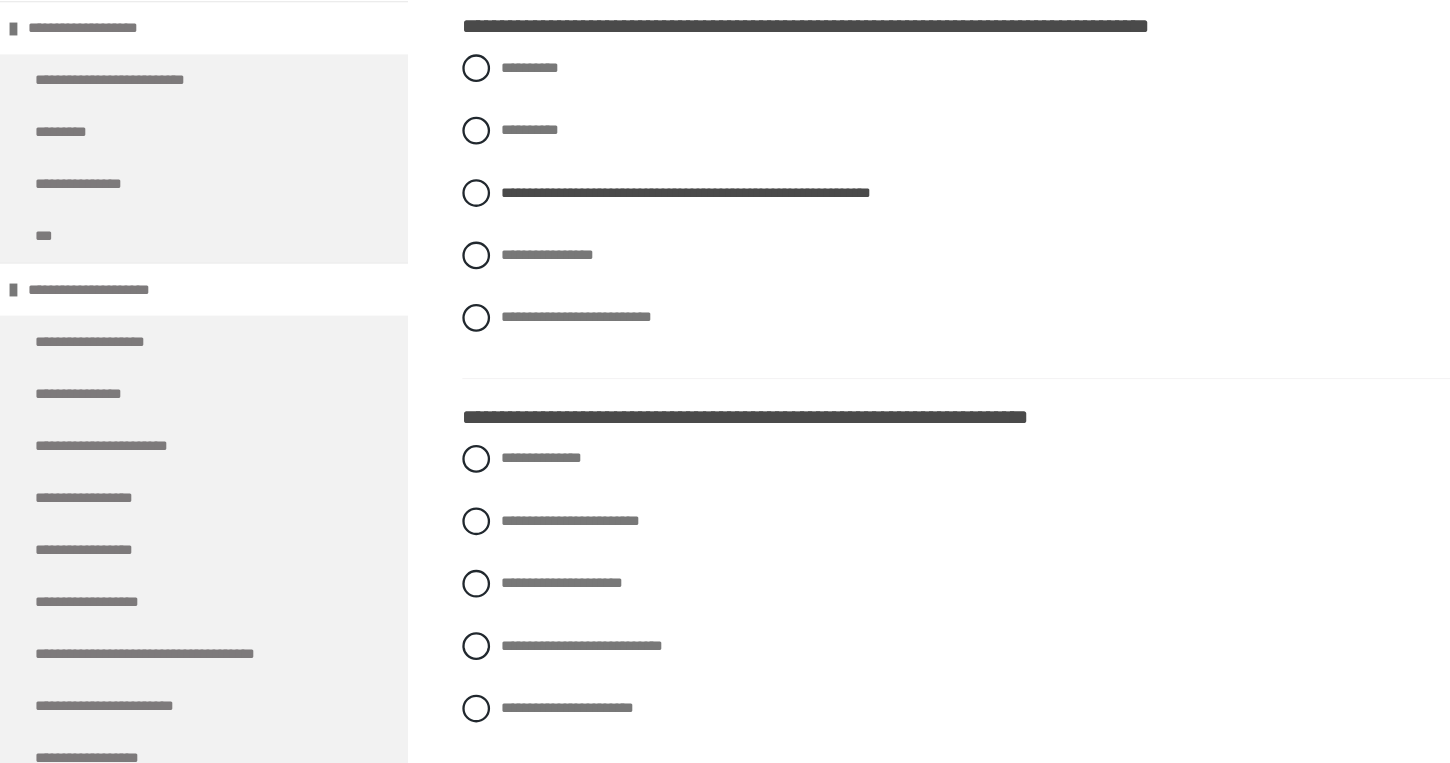 scroll, scrollTop: 458, scrollLeft: 0, axis: vertical 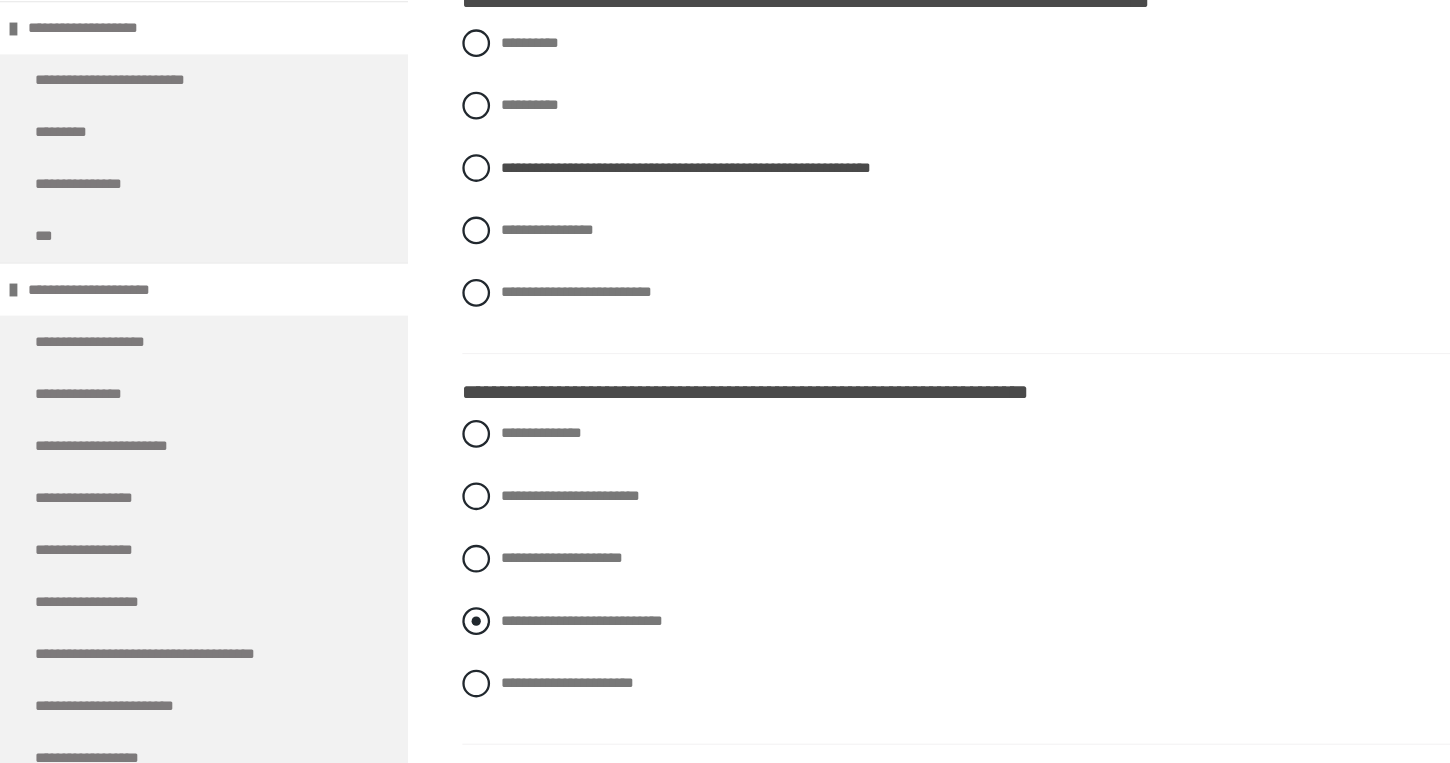 click on "**********" at bounding box center [504, 639] 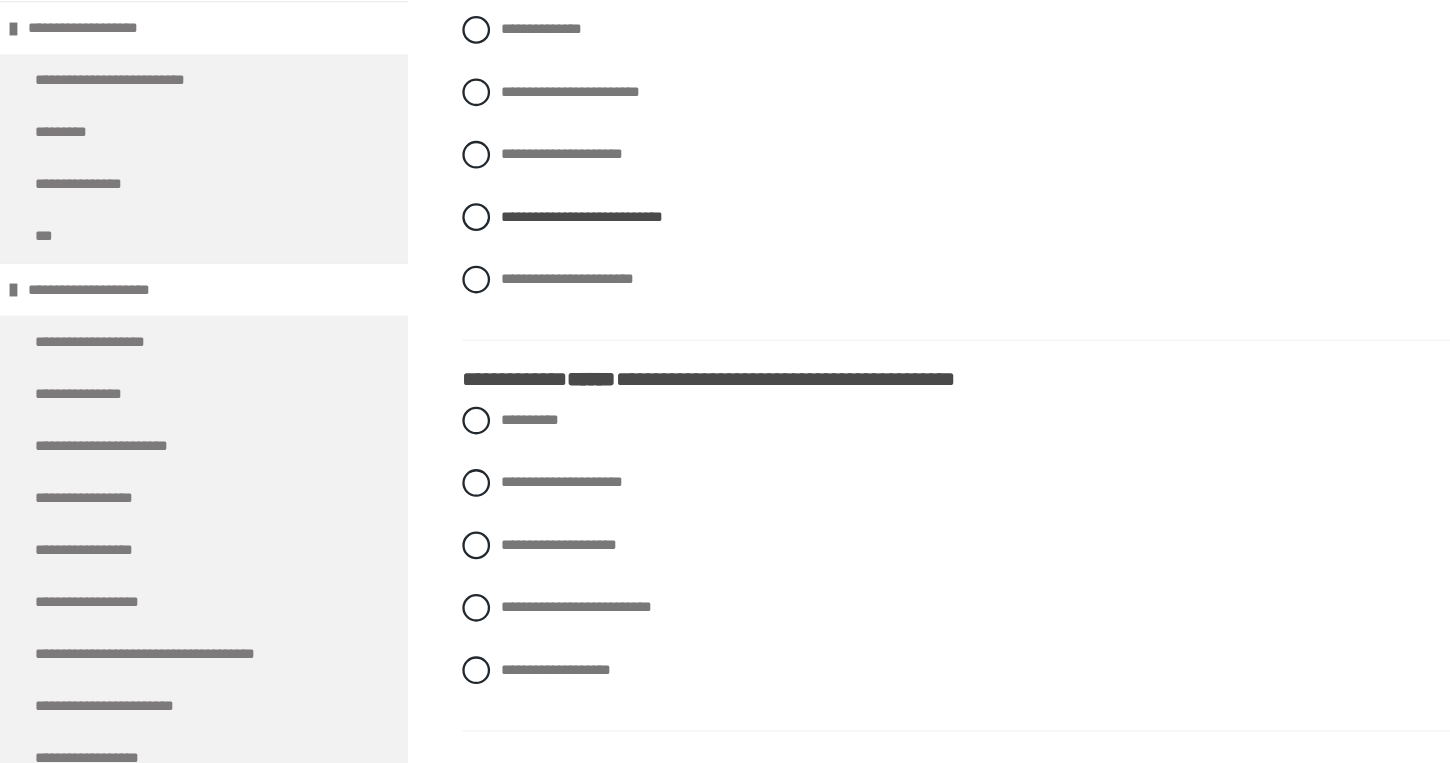 scroll, scrollTop: 810, scrollLeft: 0, axis: vertical 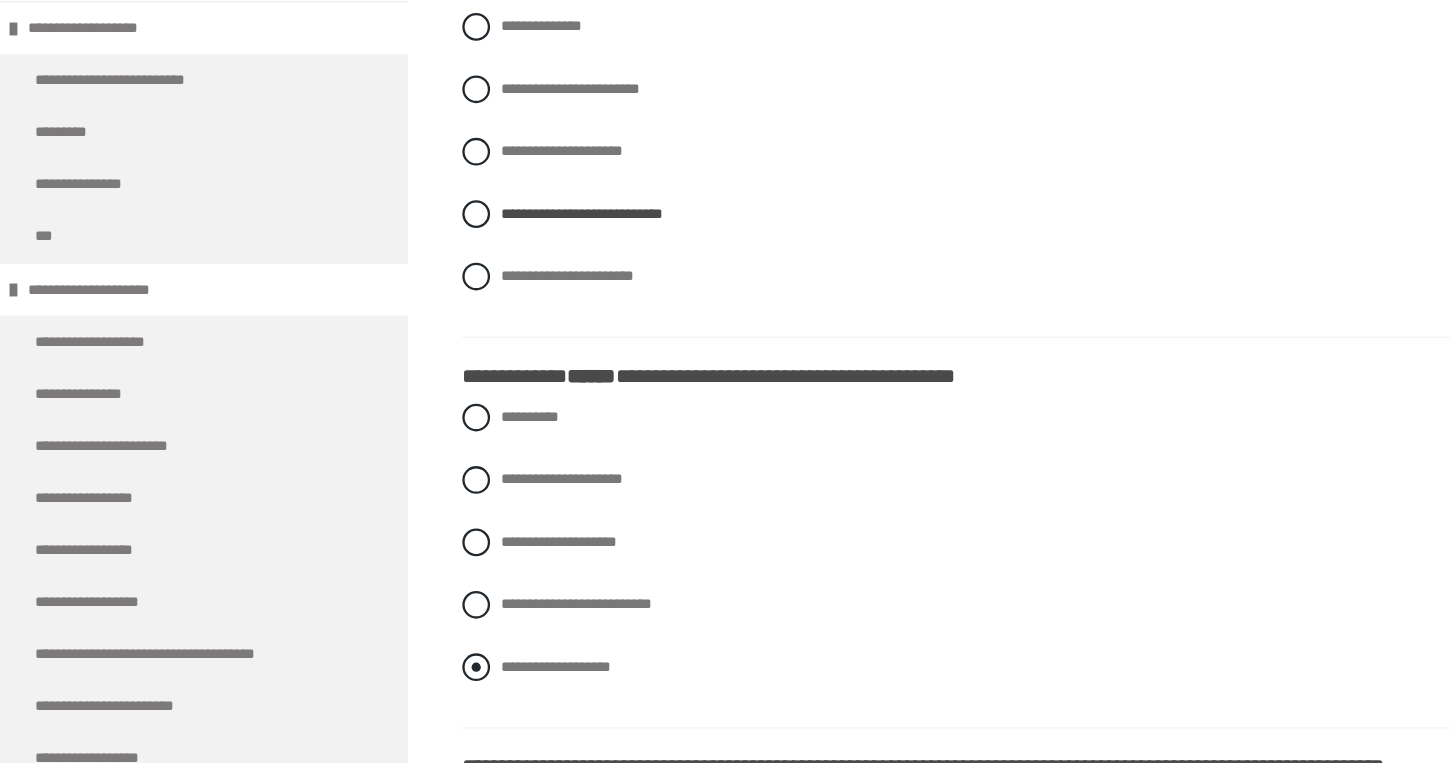 click at bounding box center [412, 680] 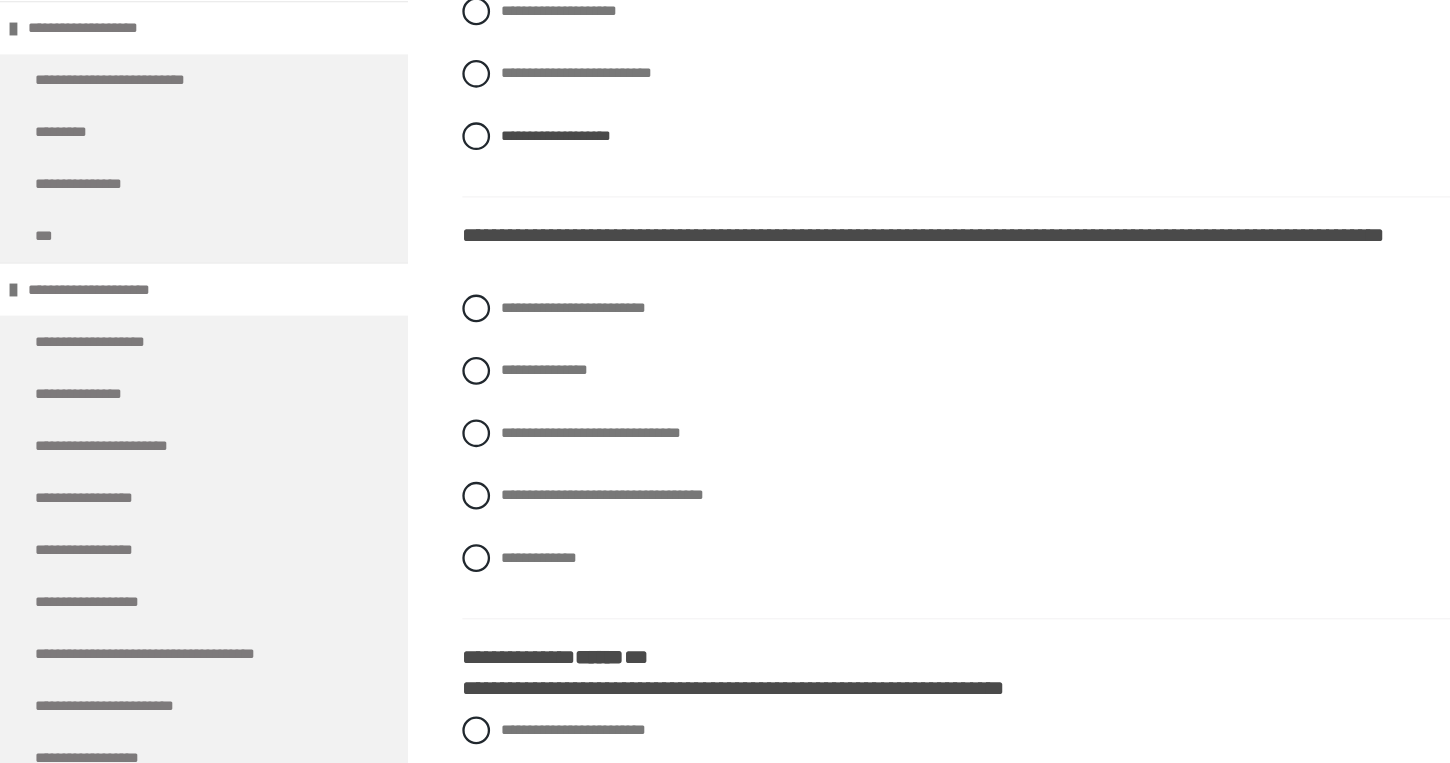scroll, scrollTop: 1270, scrollLeft: 0, axis: vertical 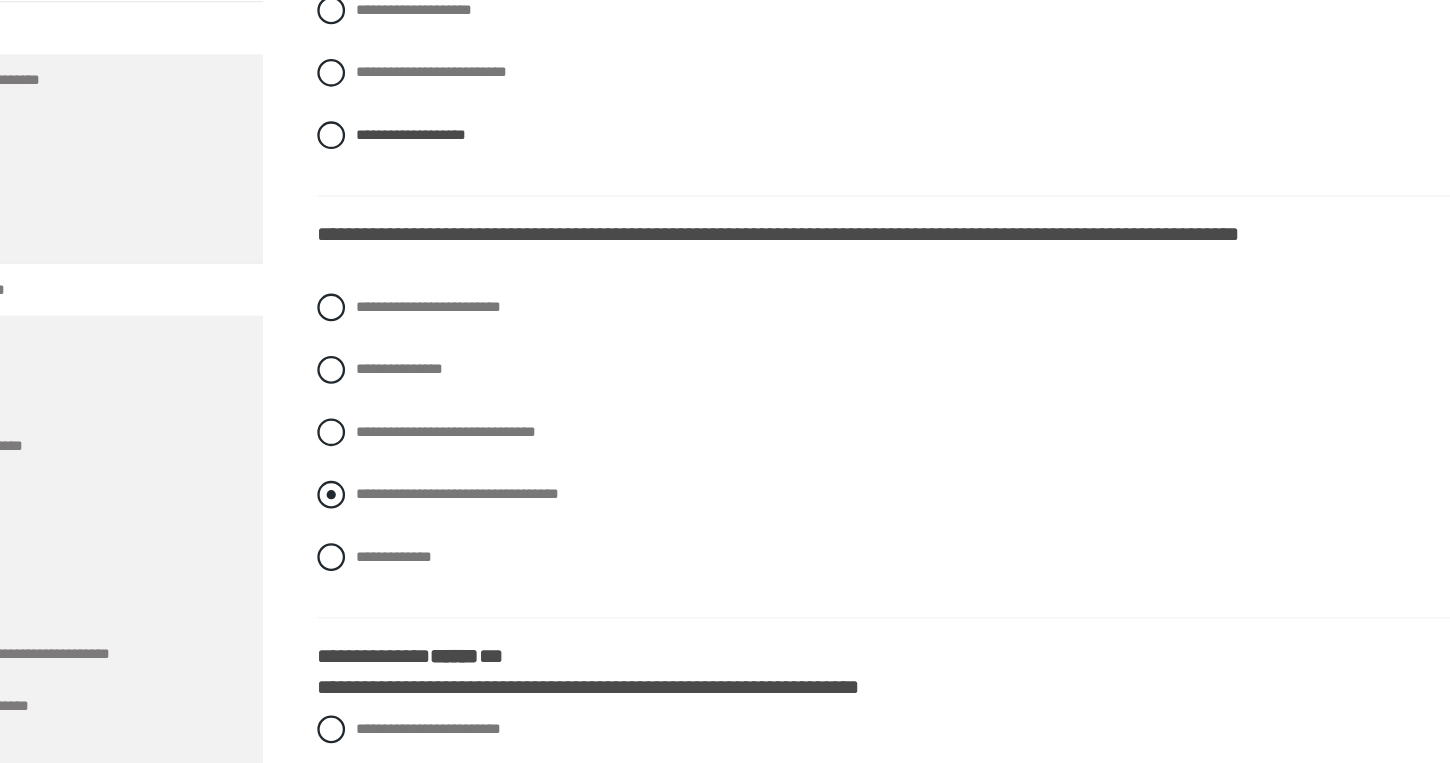 click at bounding box center (412, 531) 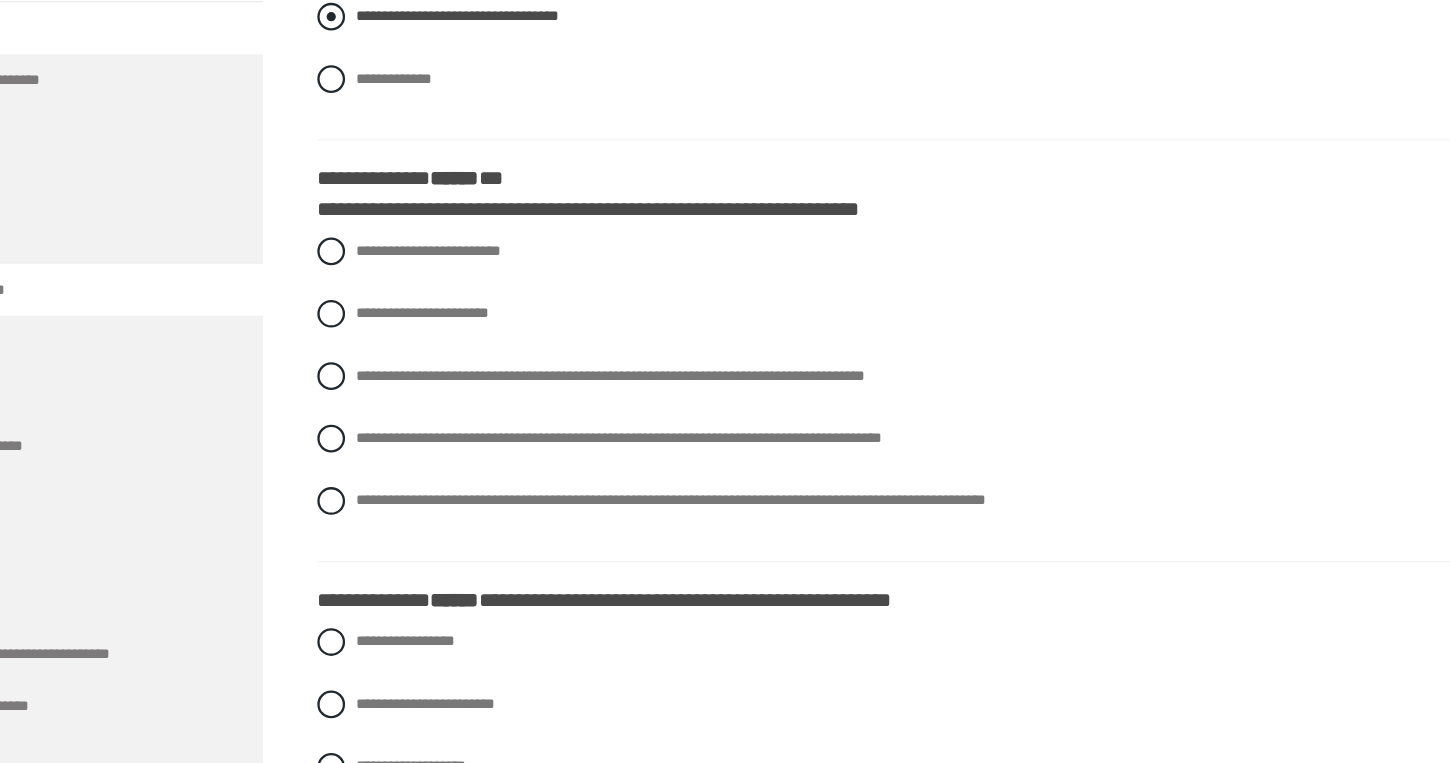 scroll, scrollTop: 1687, scrollLeft: 0, axis: vertical 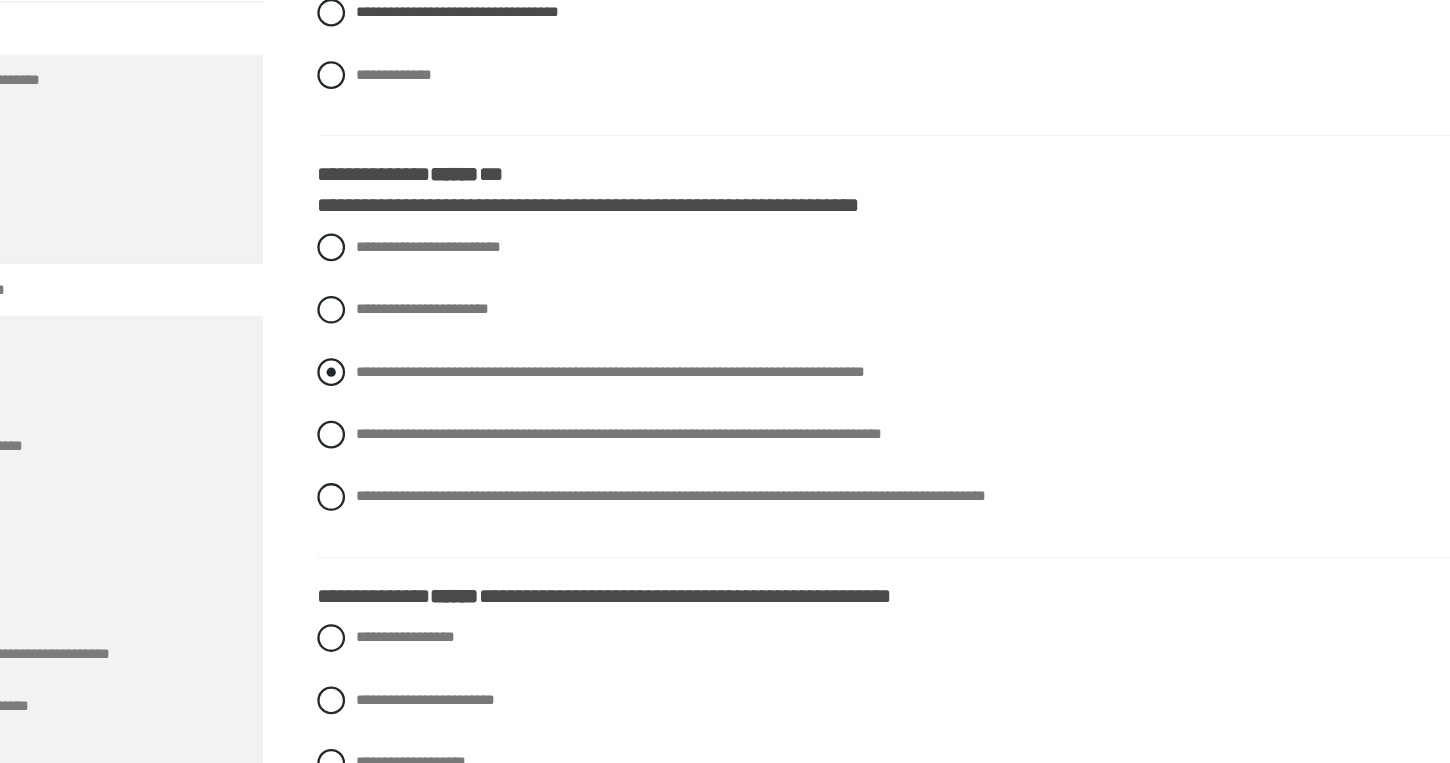 click at bounding box center [412, 425] 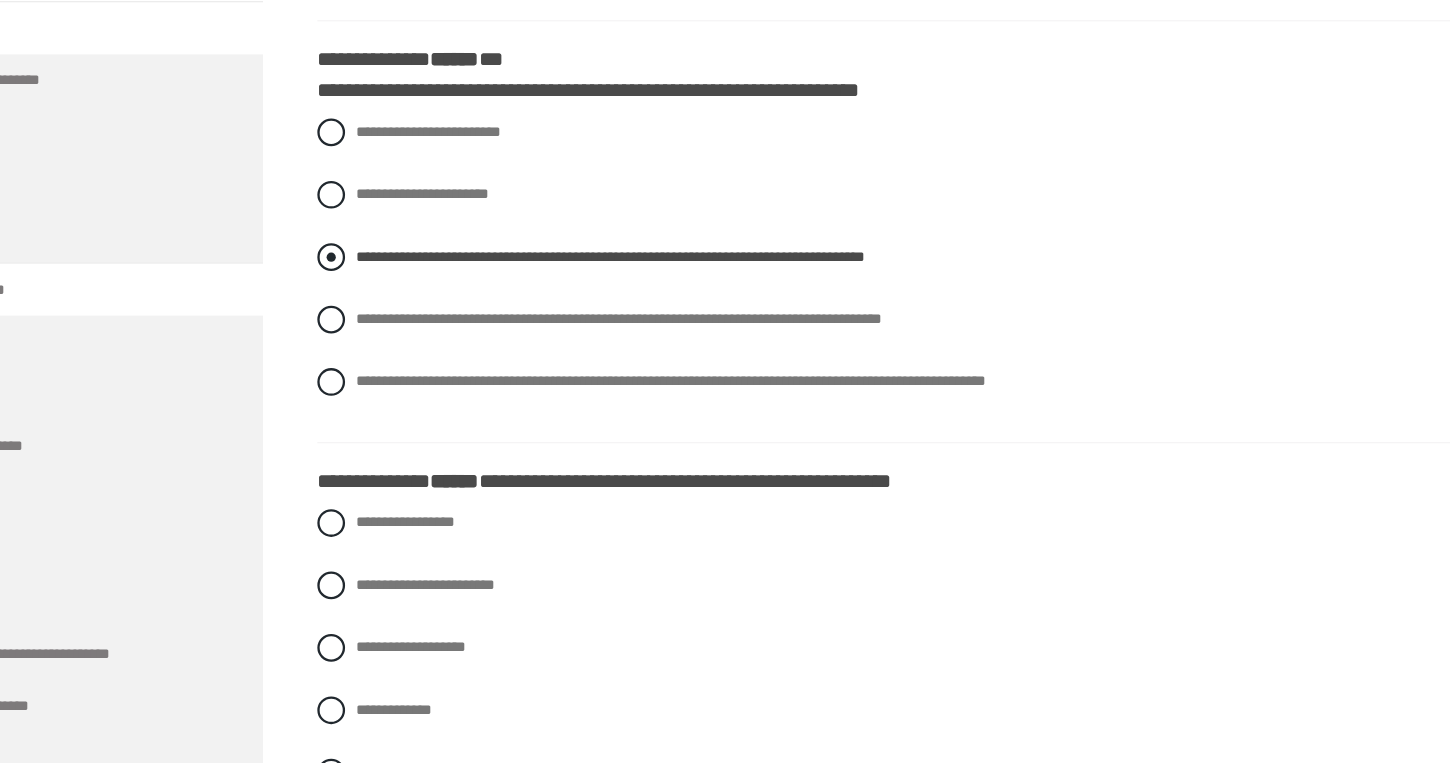 scroll, scrollTop: 1919, scrollLeft: 0, axis: vertical 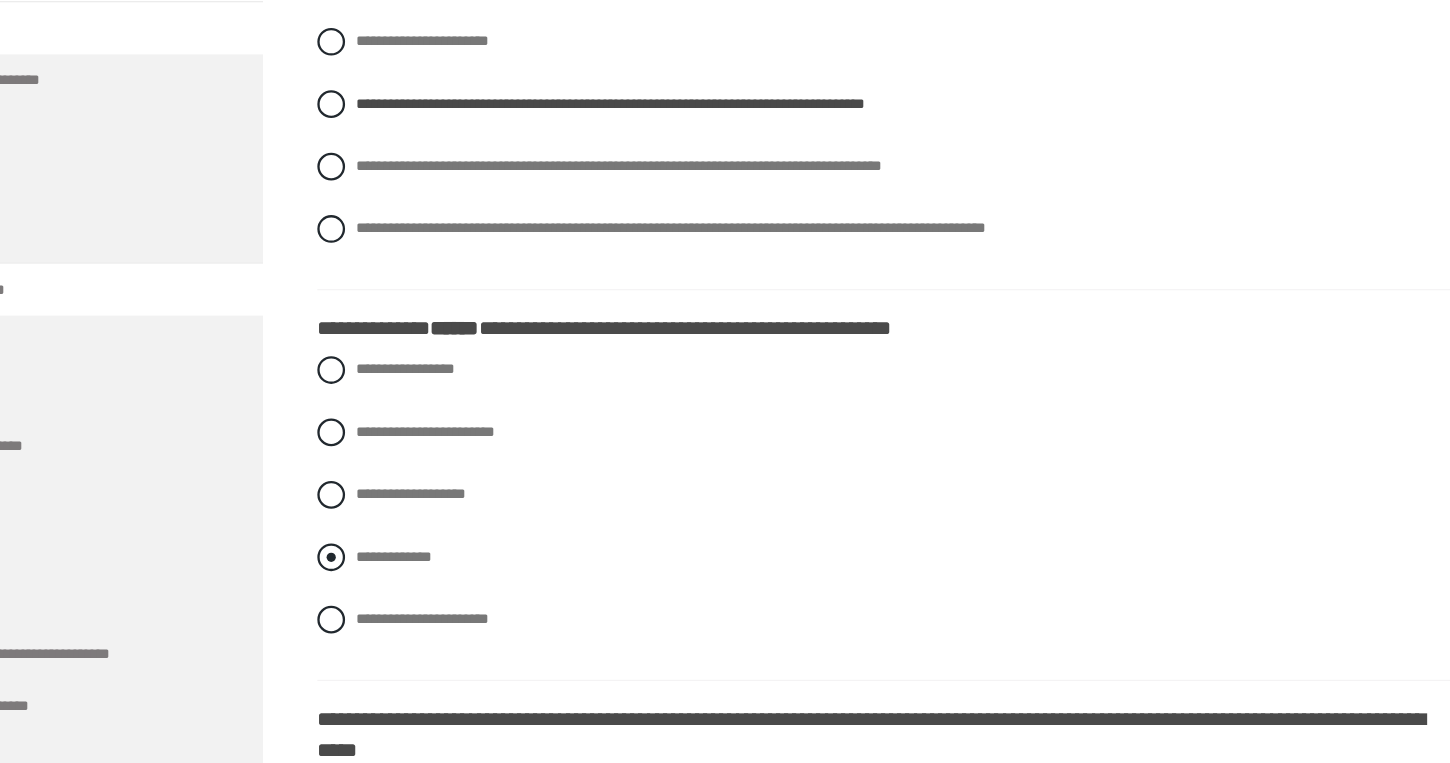 click at bounding box center (412, 585) 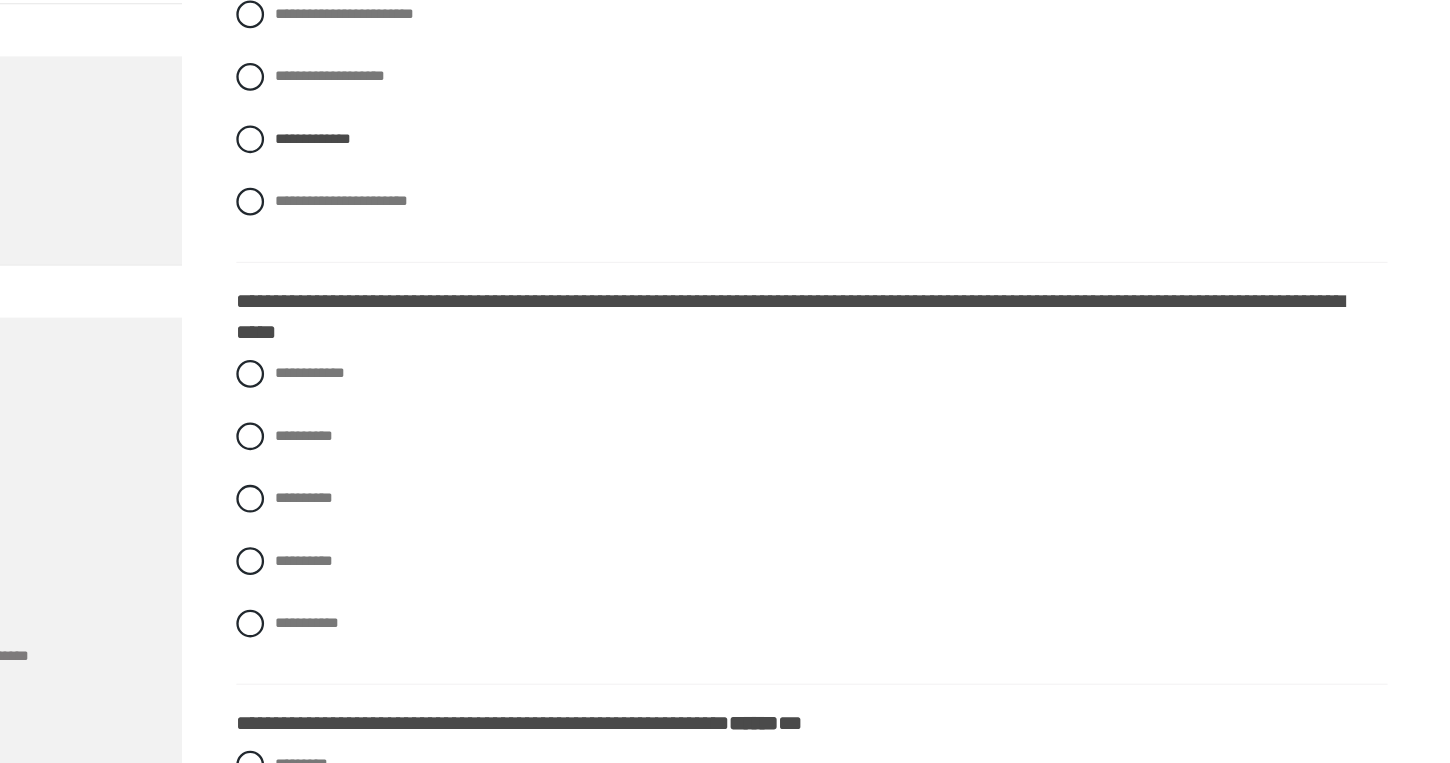 scroll, scrollTop: 2282, scrollLeft: 0, axis: vertical 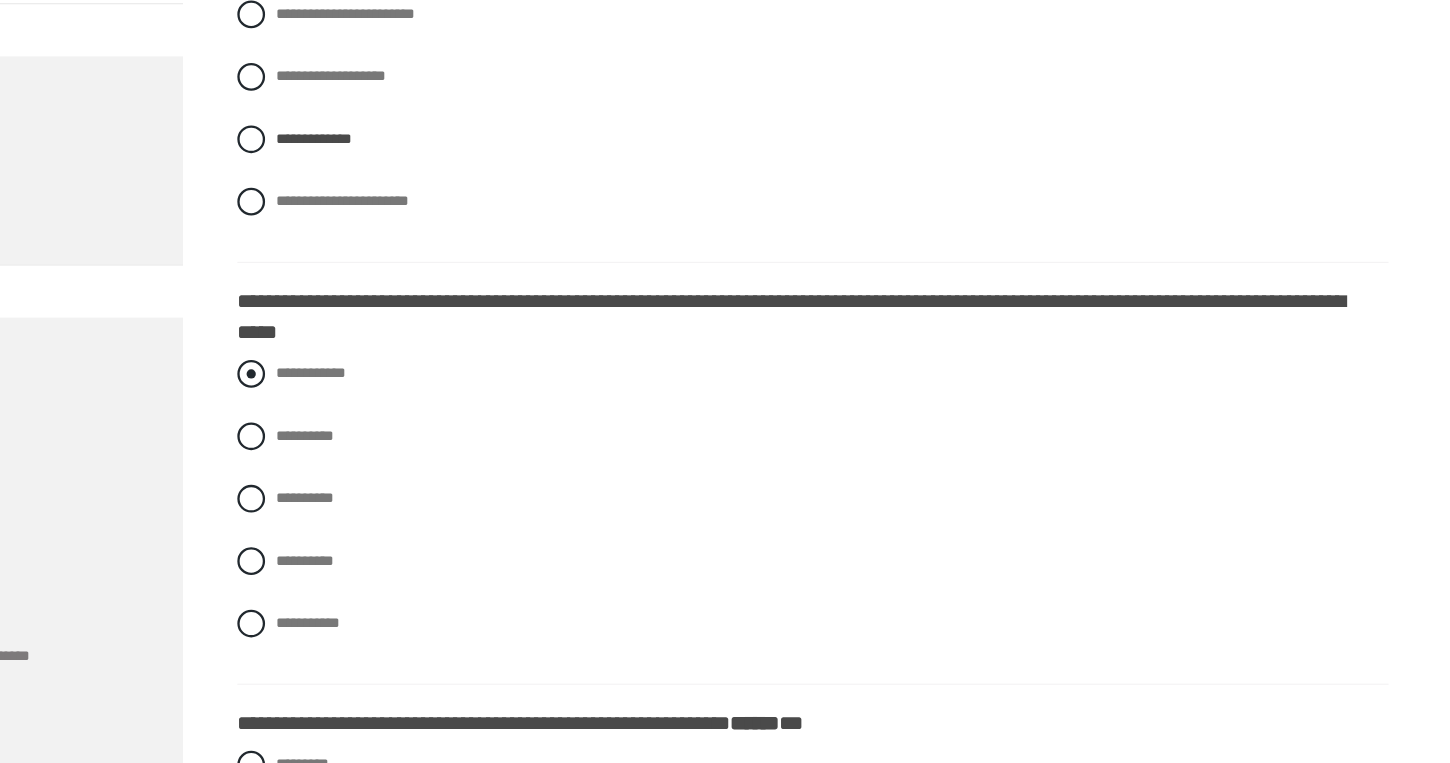 click at bounding box center (412, 425) 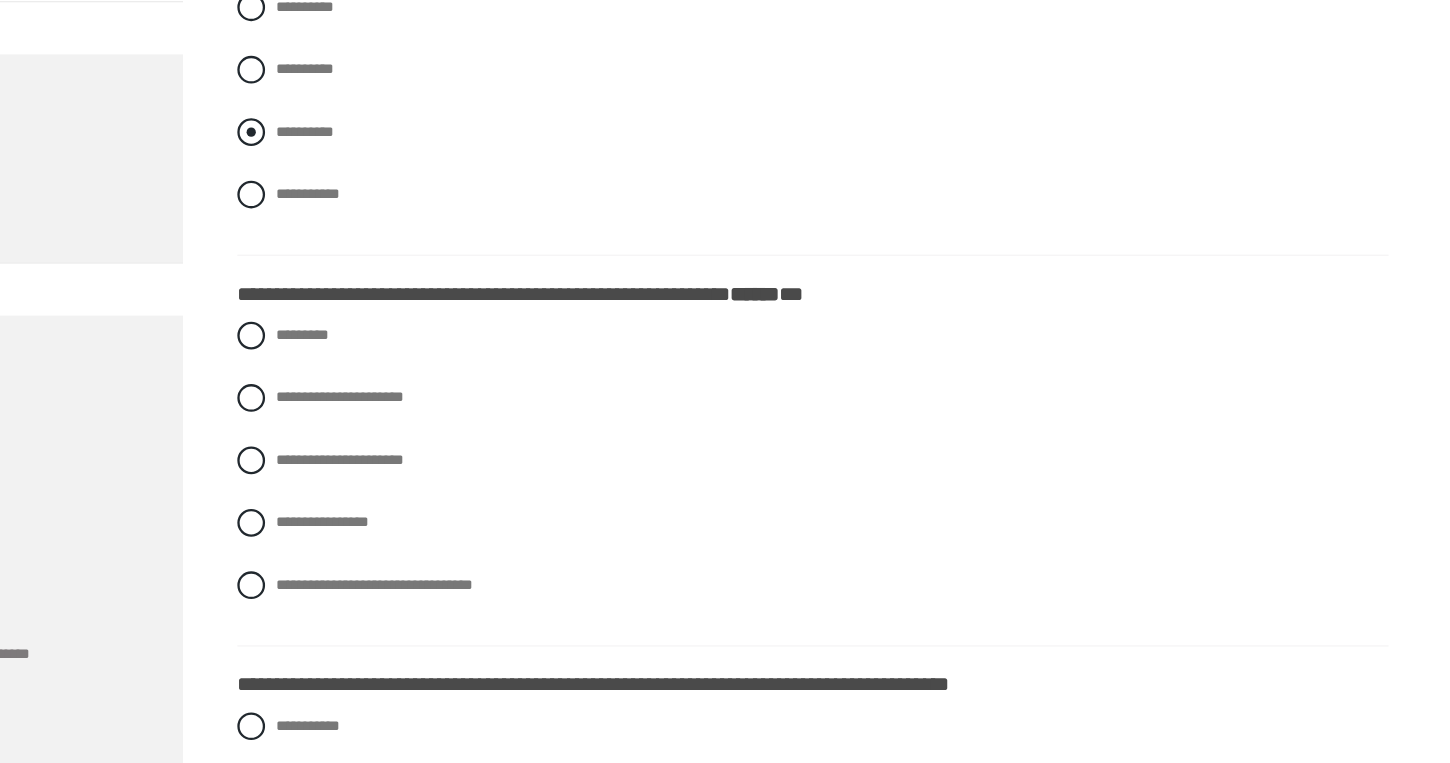 scroll, scrollTop: 2695, scrollLeft: 0, axis: vertical 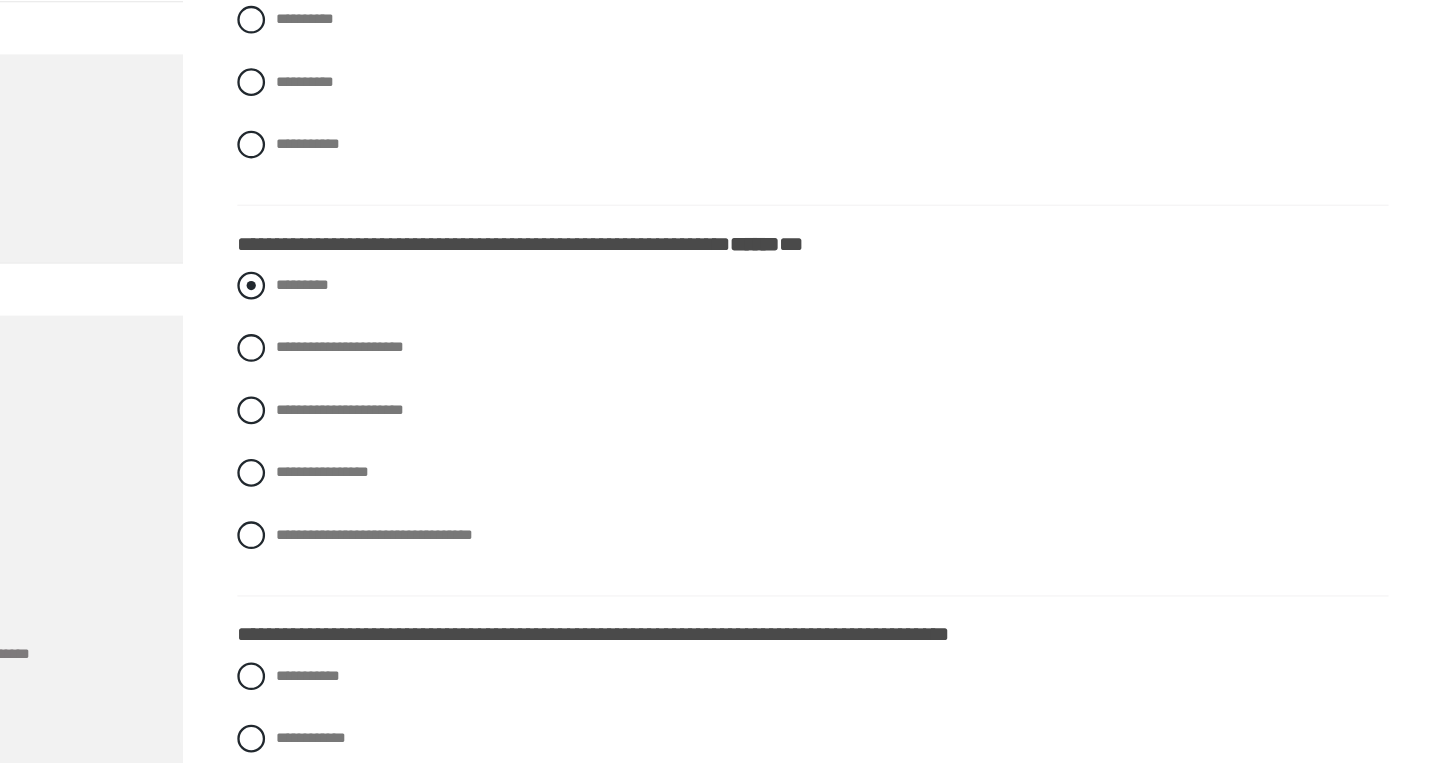 click at bounding box center (412, 350) 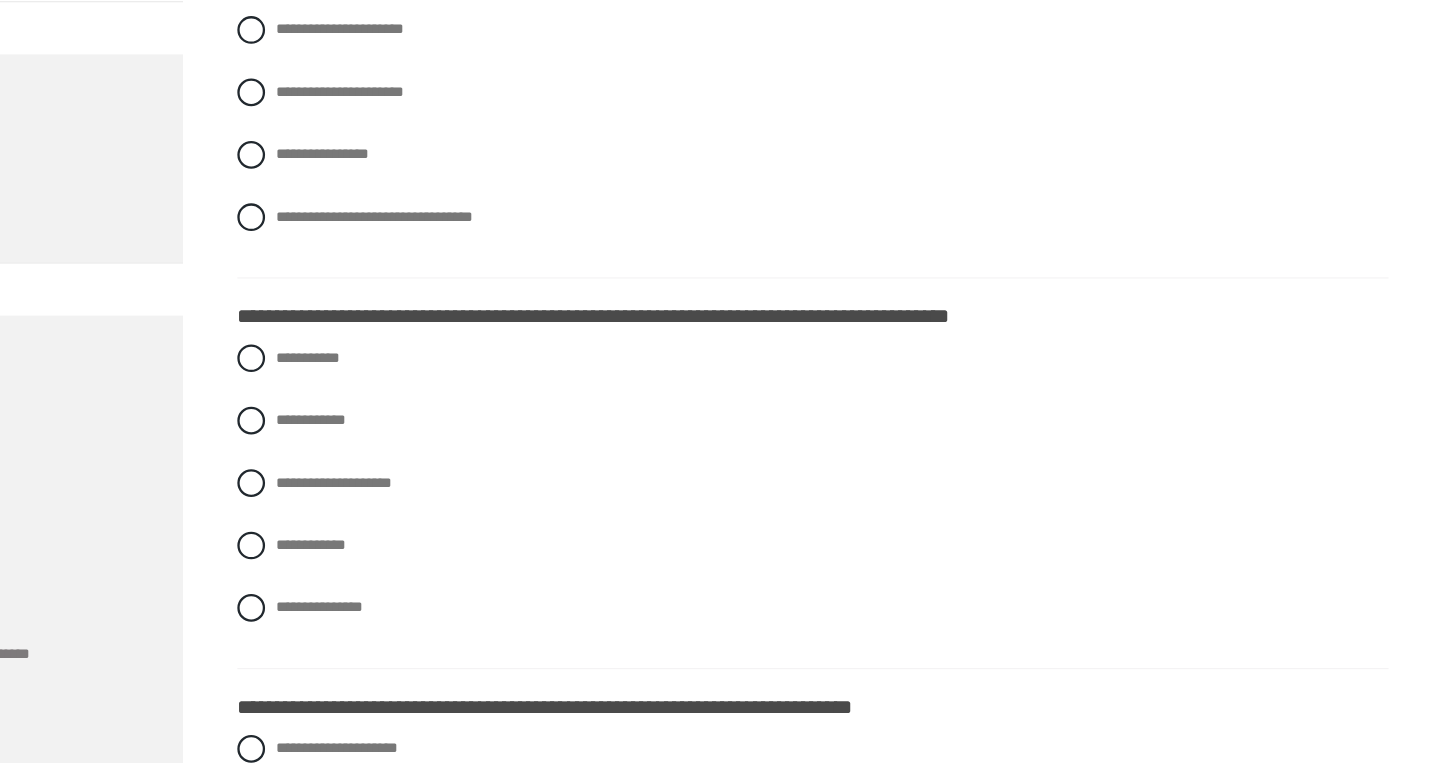 scroll, scrollTop: 3010, scrollLeft: 0, axis: vertical 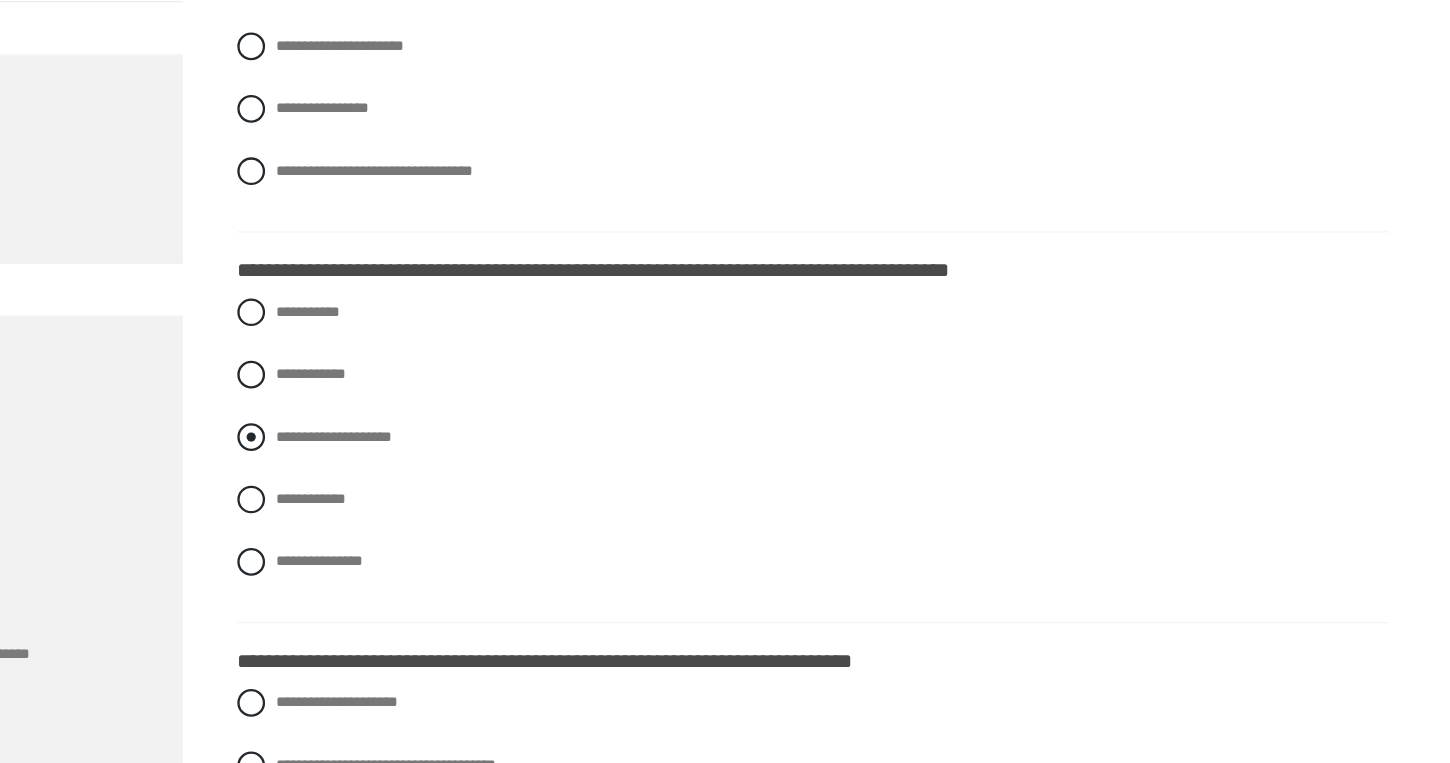 click at bounding box center (412, 481) 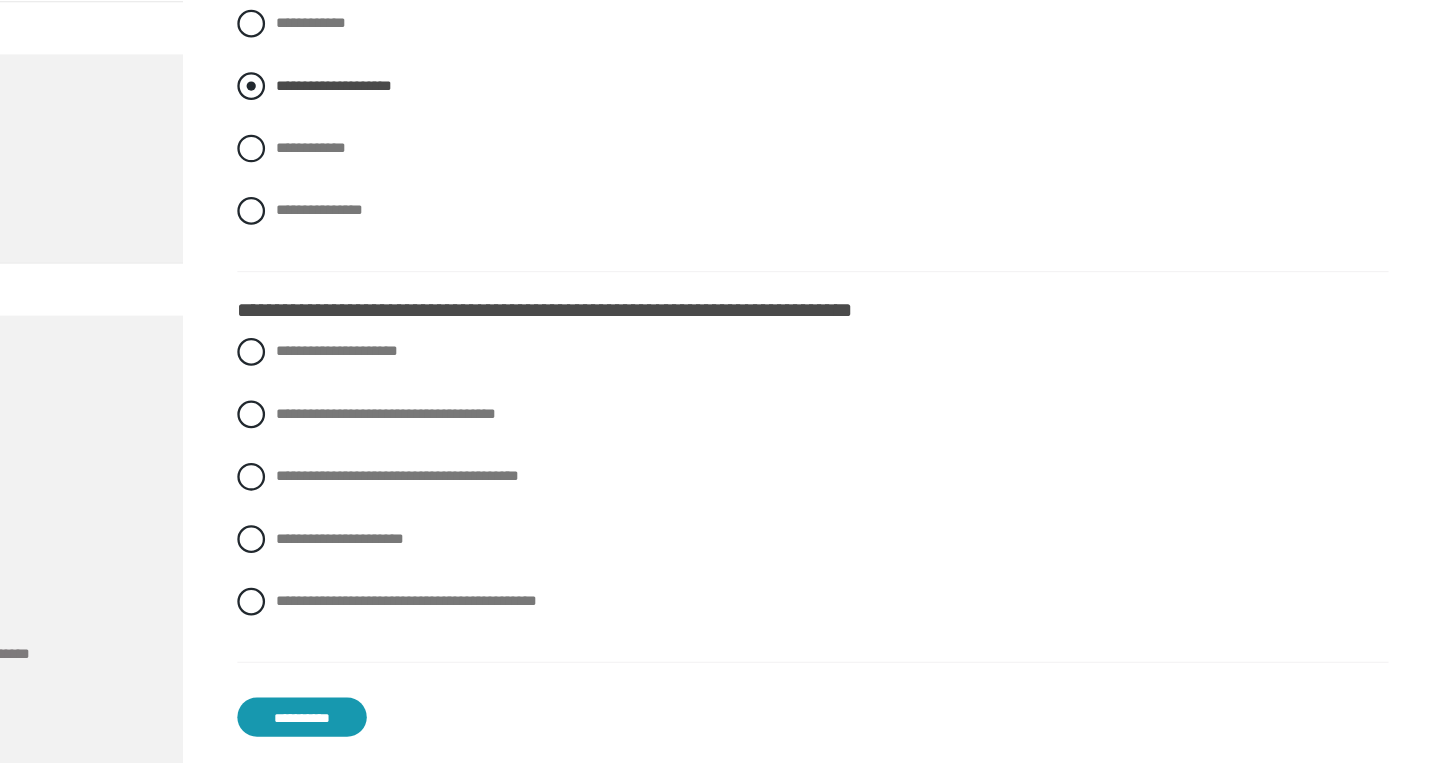 scroll, scrollTop: 3316, scrollLeft: 0, axis: vertical 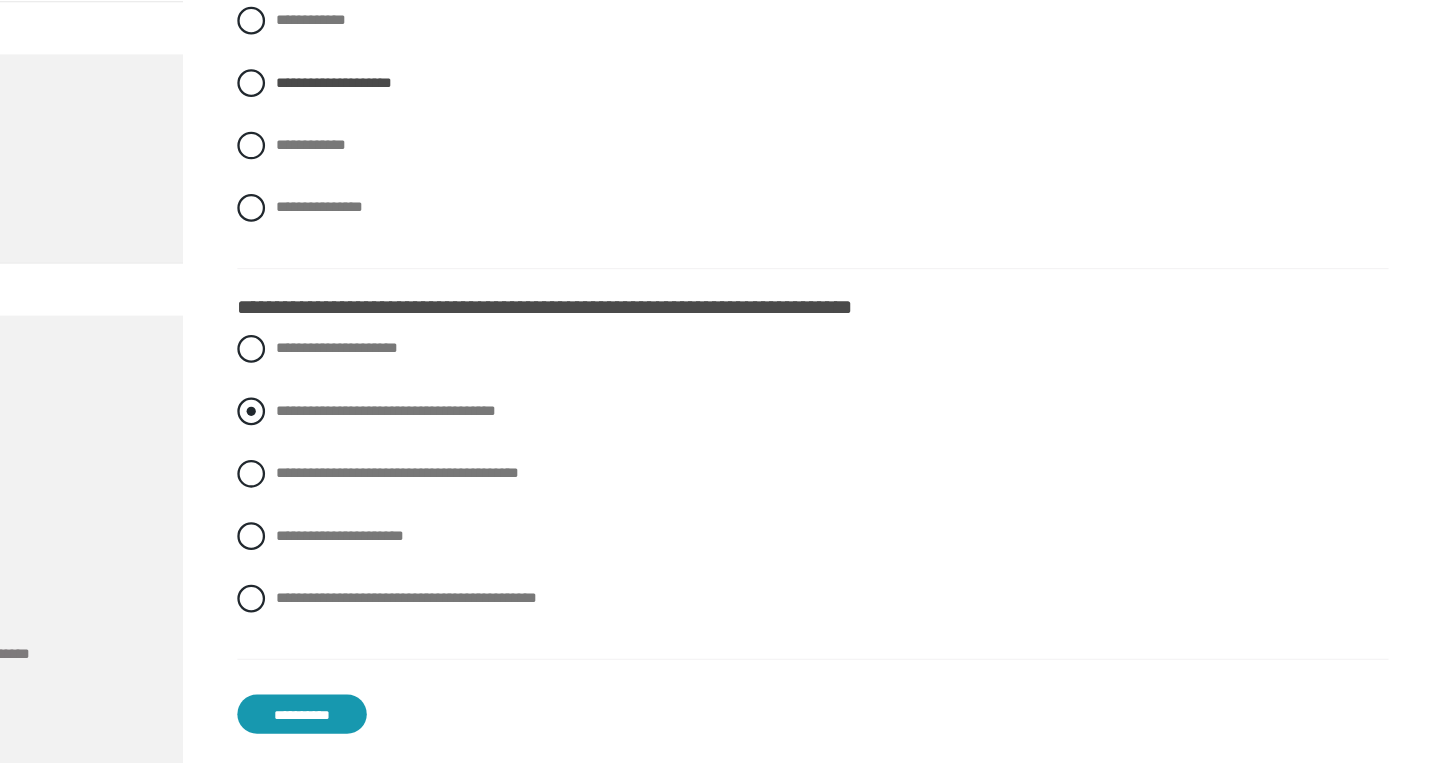 click at bounding box center [412, 459] 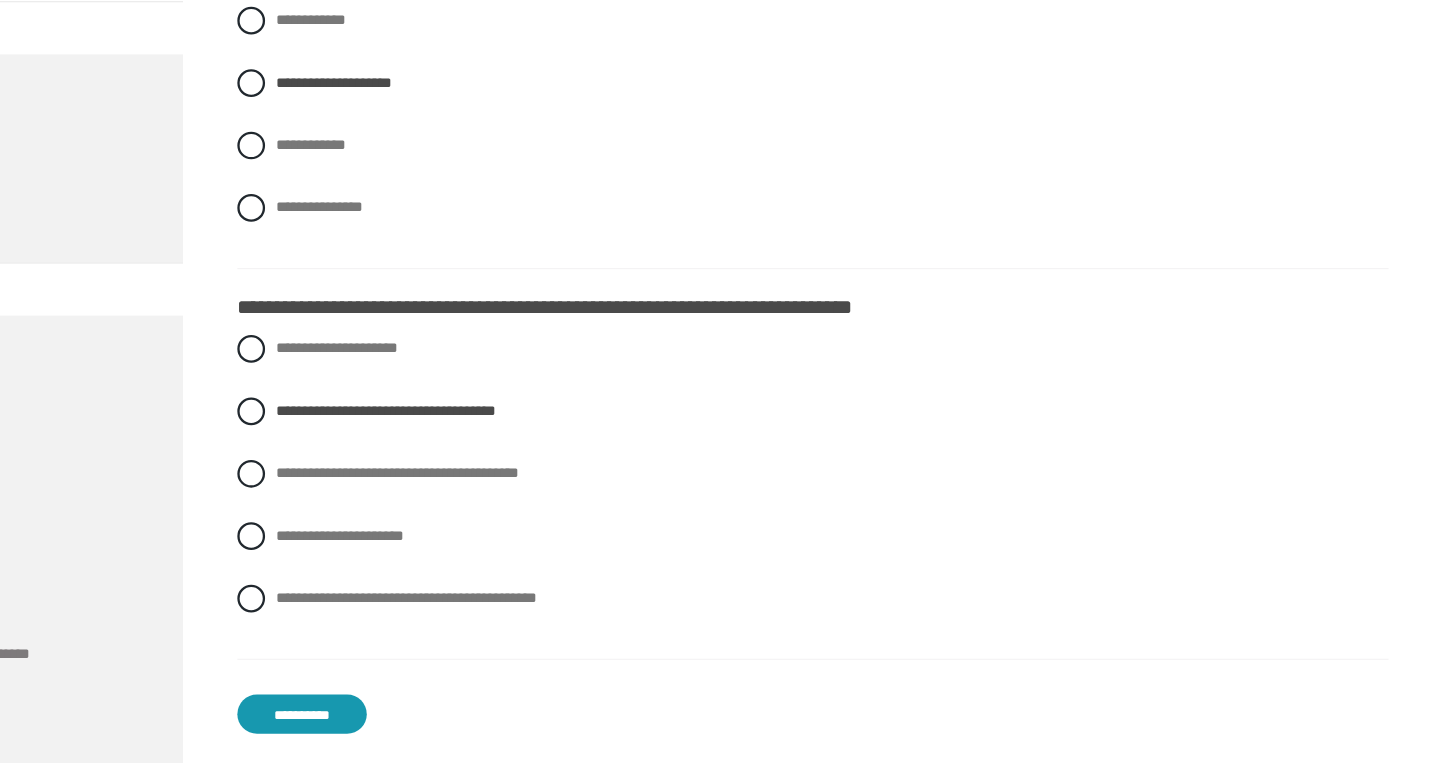 click on "**********" at bounding box center [456, 721] 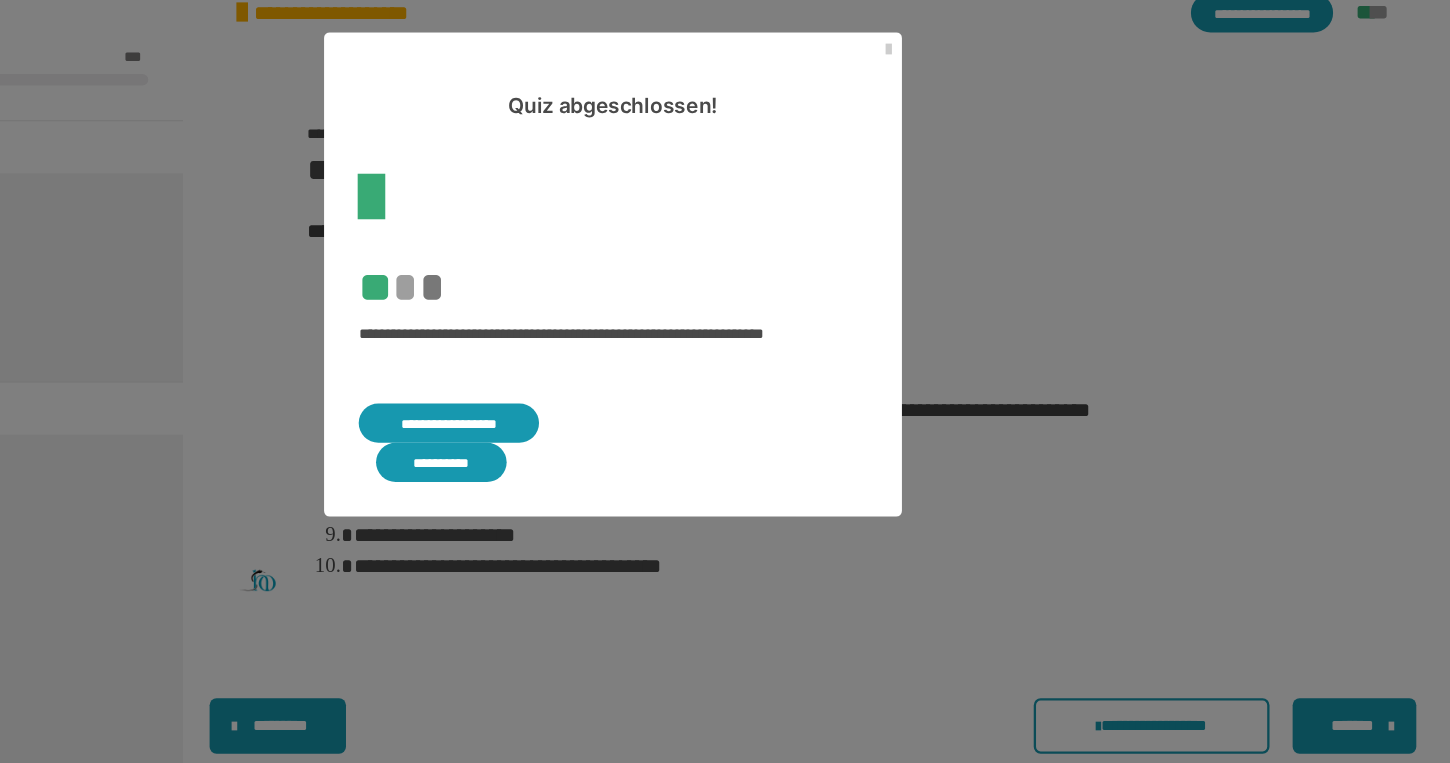 scroll, scrollTop: 523, scrollLeft: 0, axis: vertical 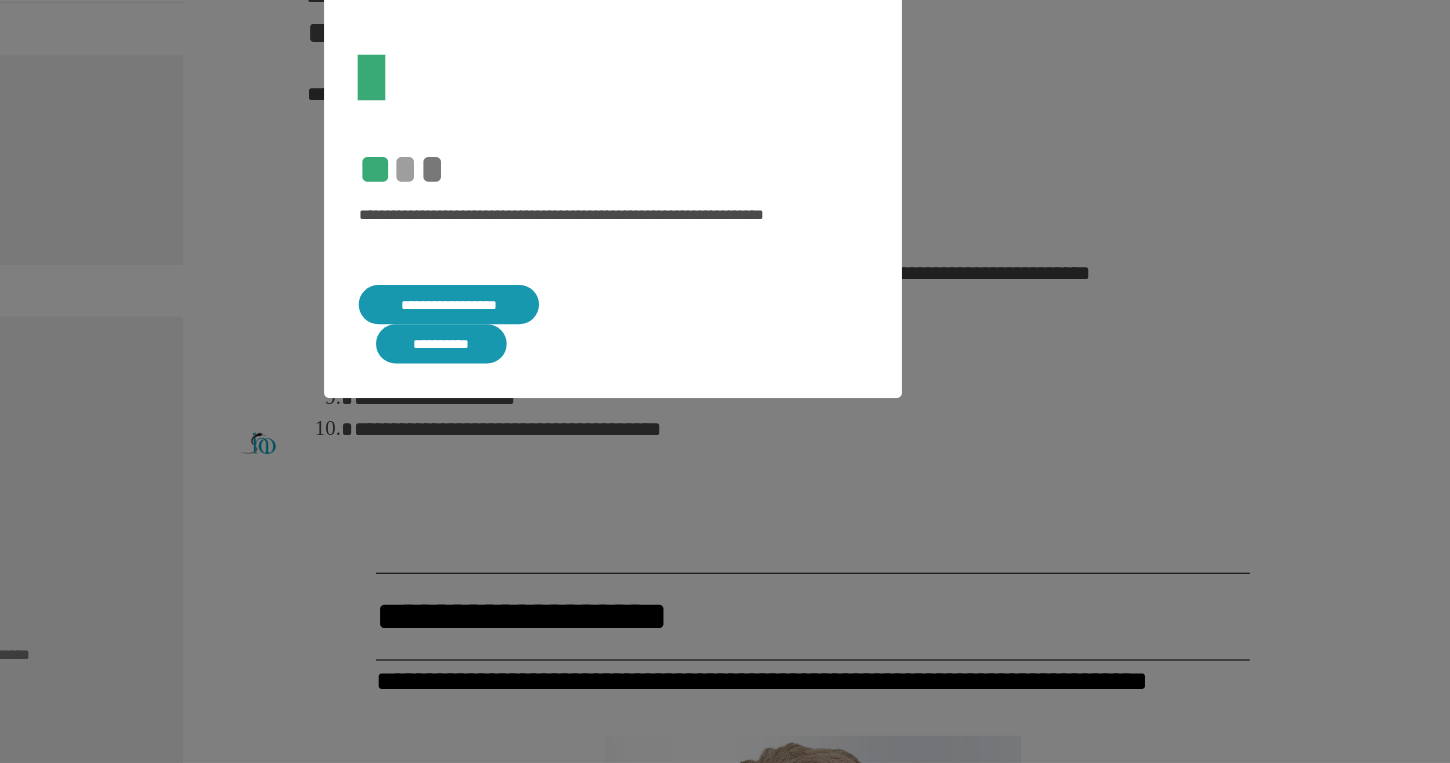 click on "**********" at bounding box center [583, 366] 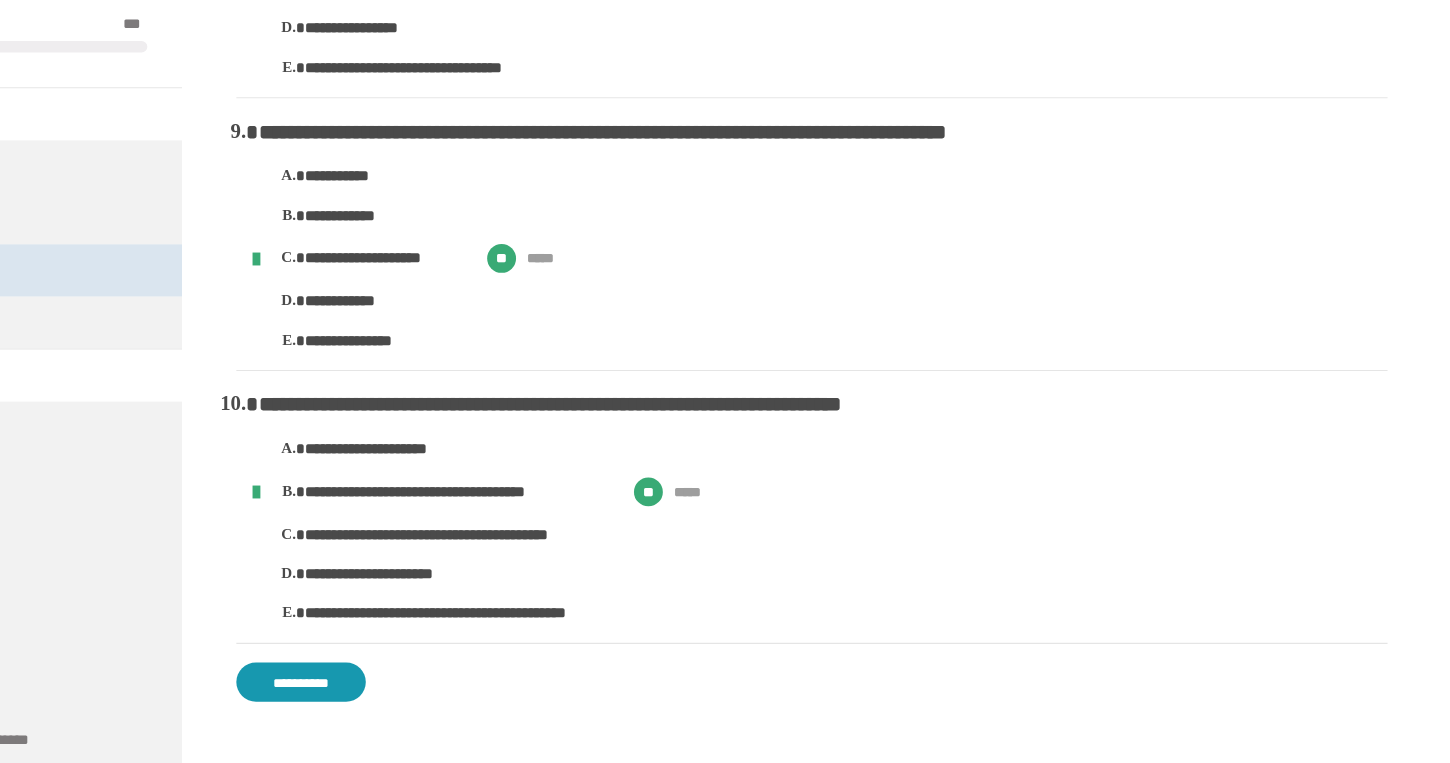 scroll, scrollTop: 2352, scrollLeft: 0, axis: vertical 